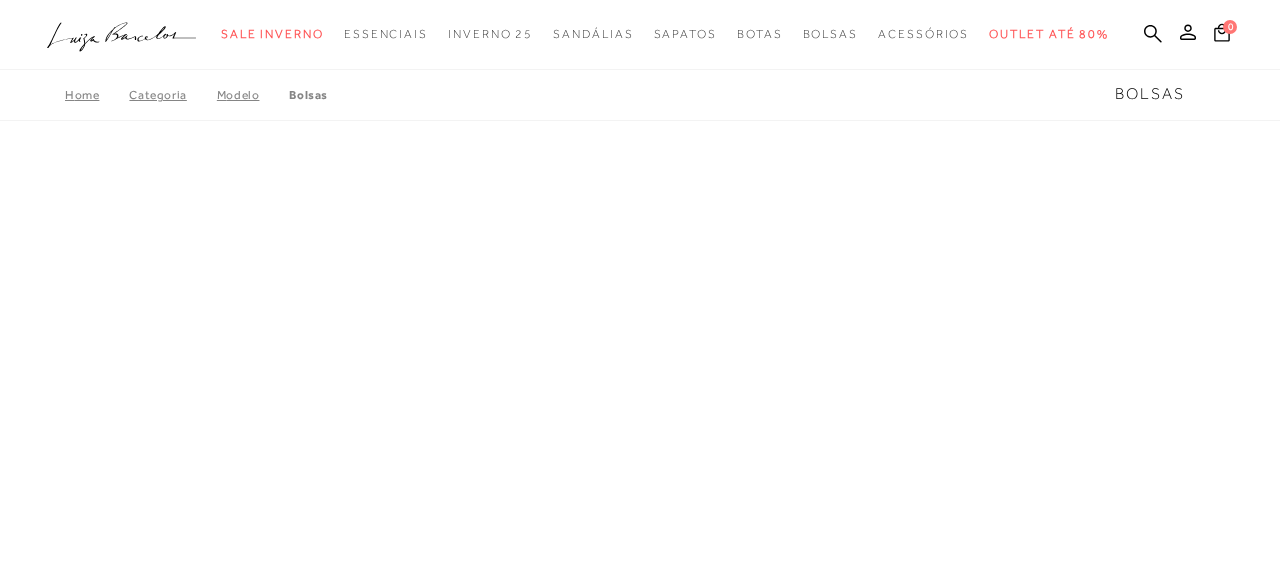 scroll, scrollTop: 0, scrollLeft: 0, axis: both 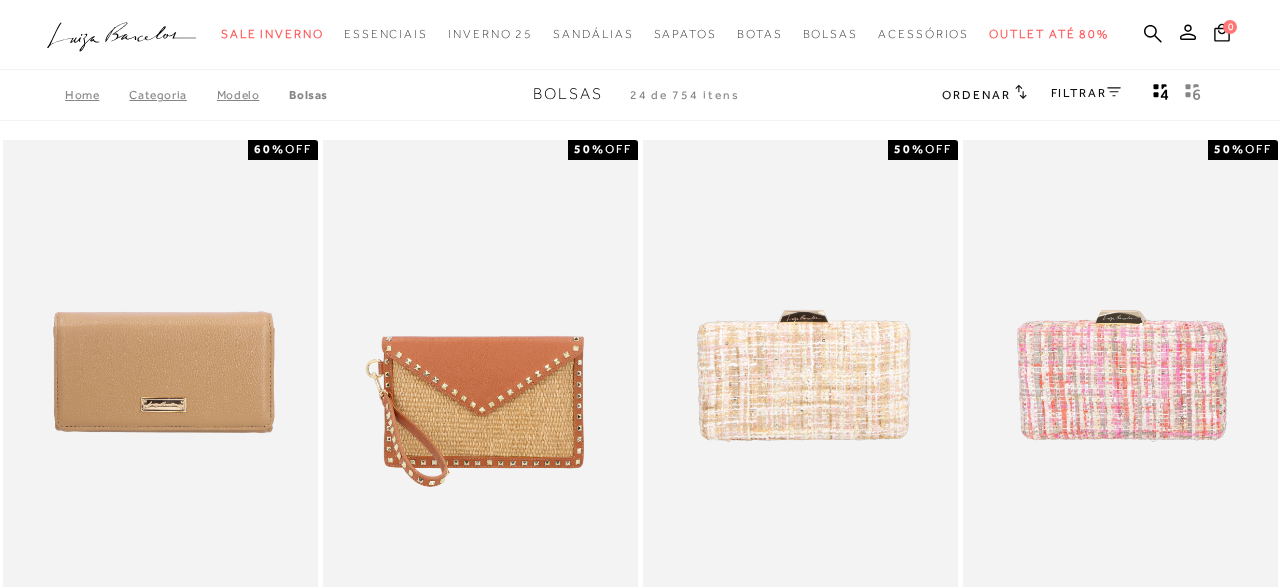 type 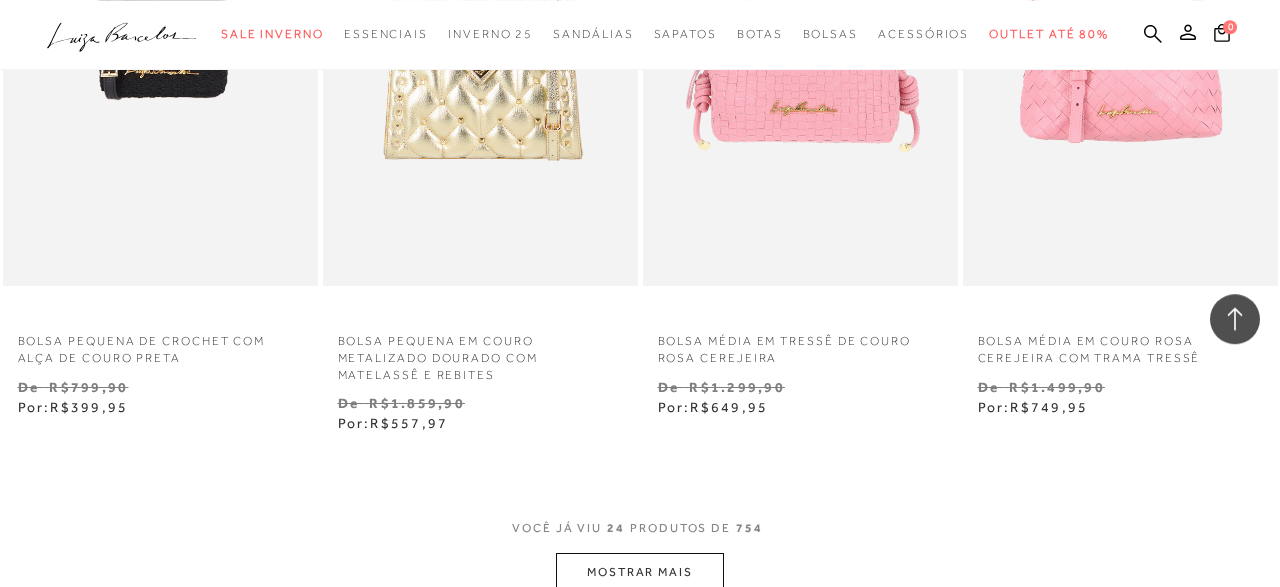 scroll, scrollTop: 3692, scrollLeft: 0, axis: vertical 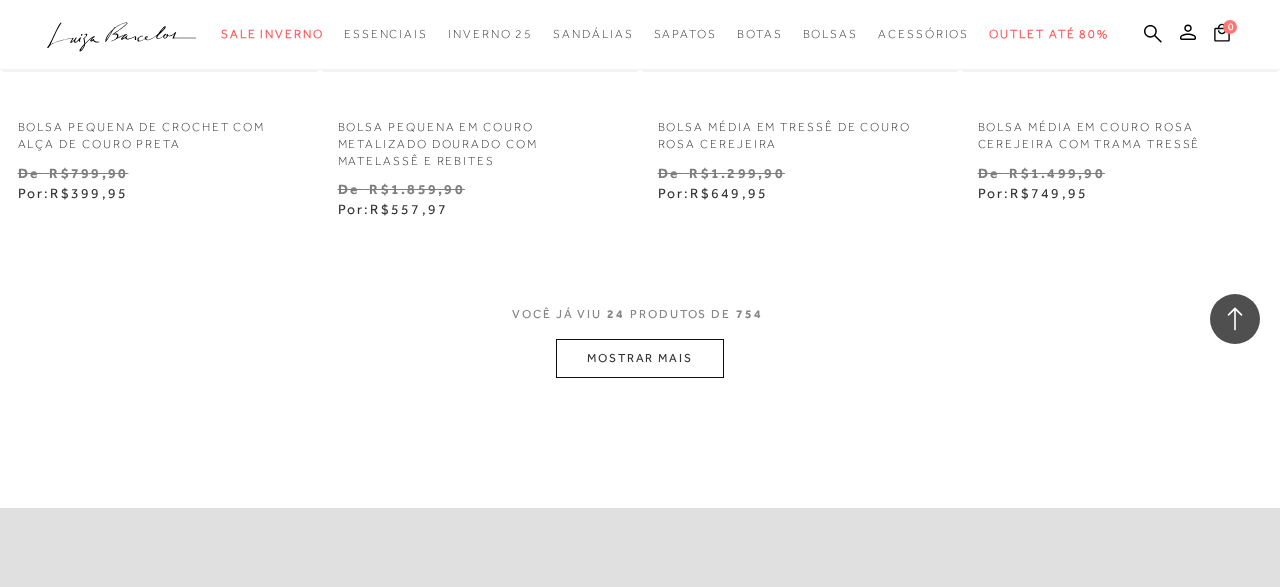 click on "MOSTRAR MAIS" at bounding box center (640, 358) 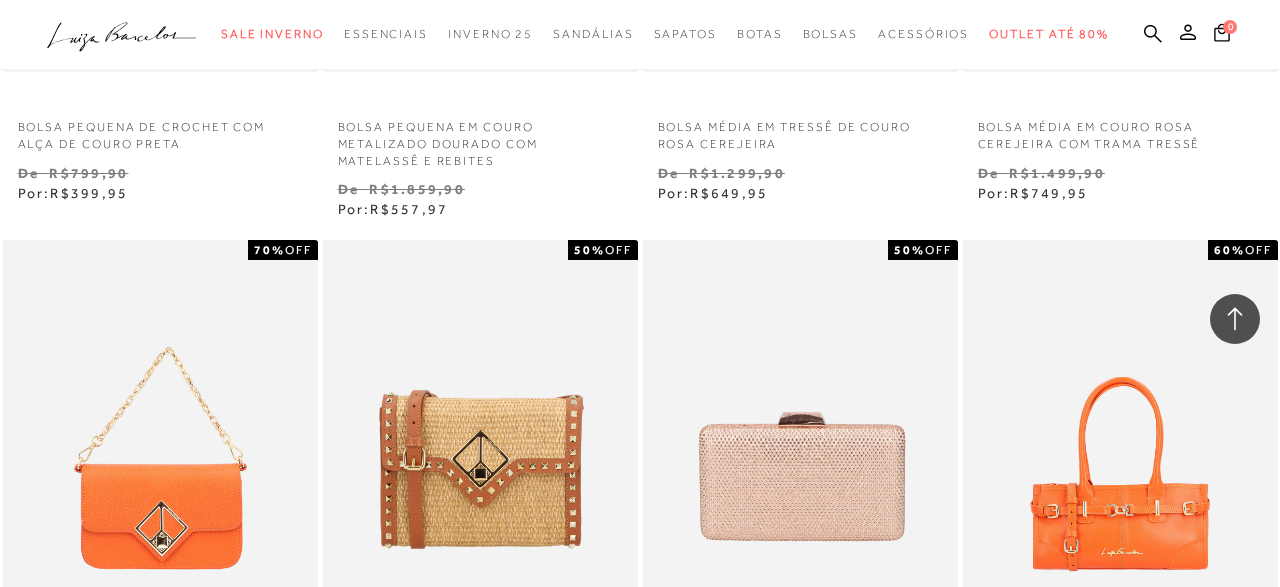 type 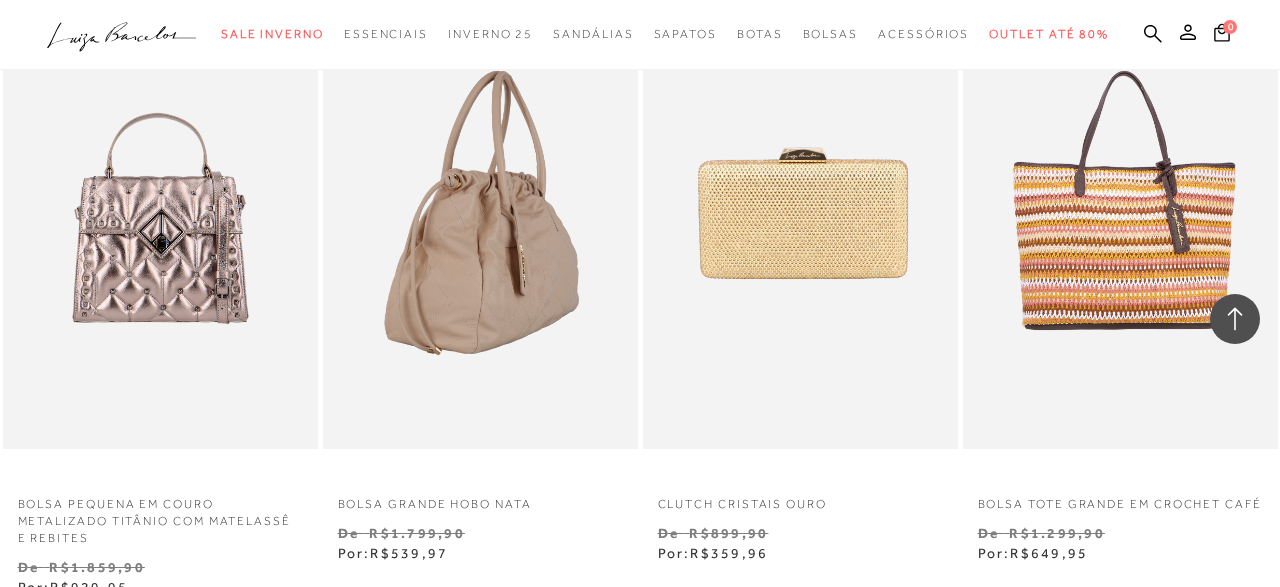 scroll, scrollTop: 7176, scrollLeft: 0, axis: vertical 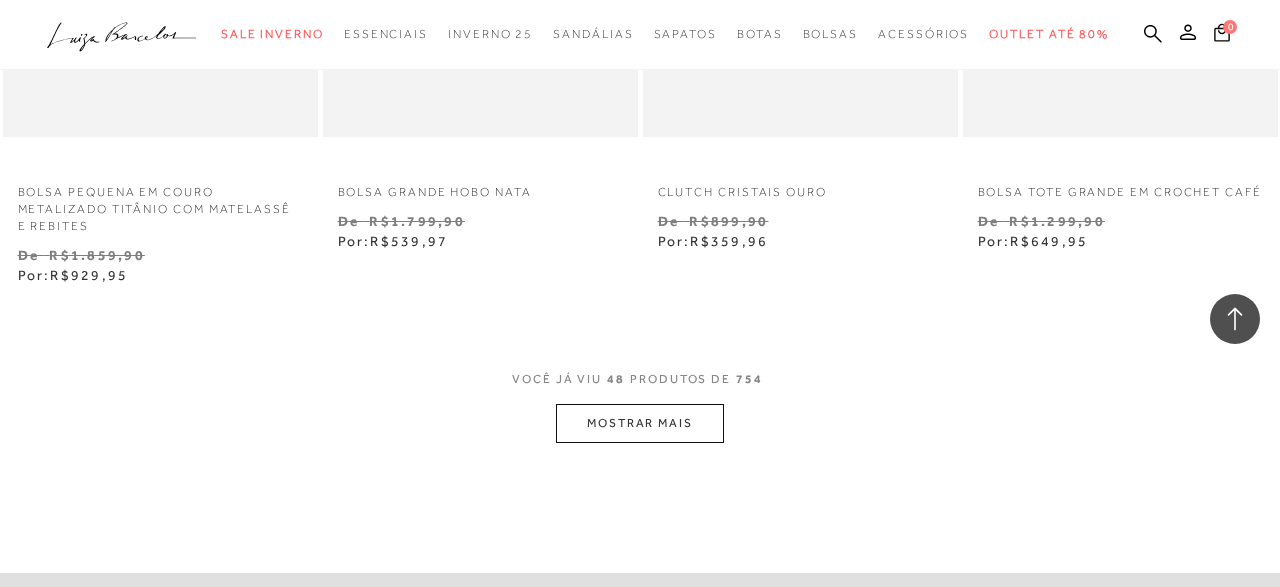 click on "MOSTRAR MAIS" at bounding box center [640, 423] 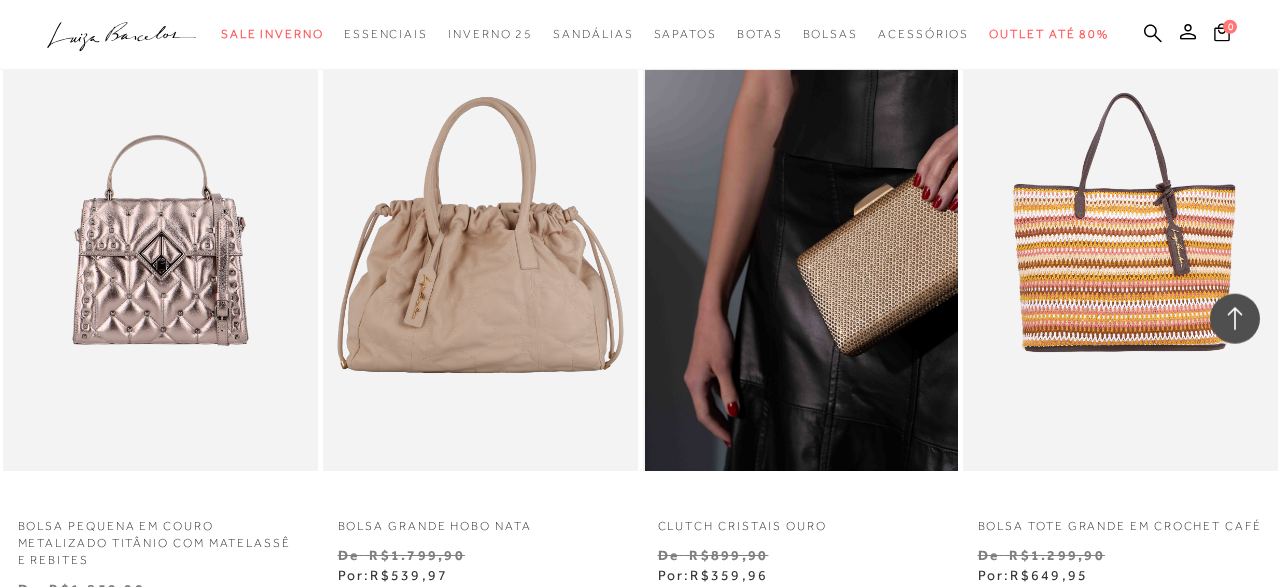 scroll, scrollTop: 7176, scrollLeft: 0, axis: vertical 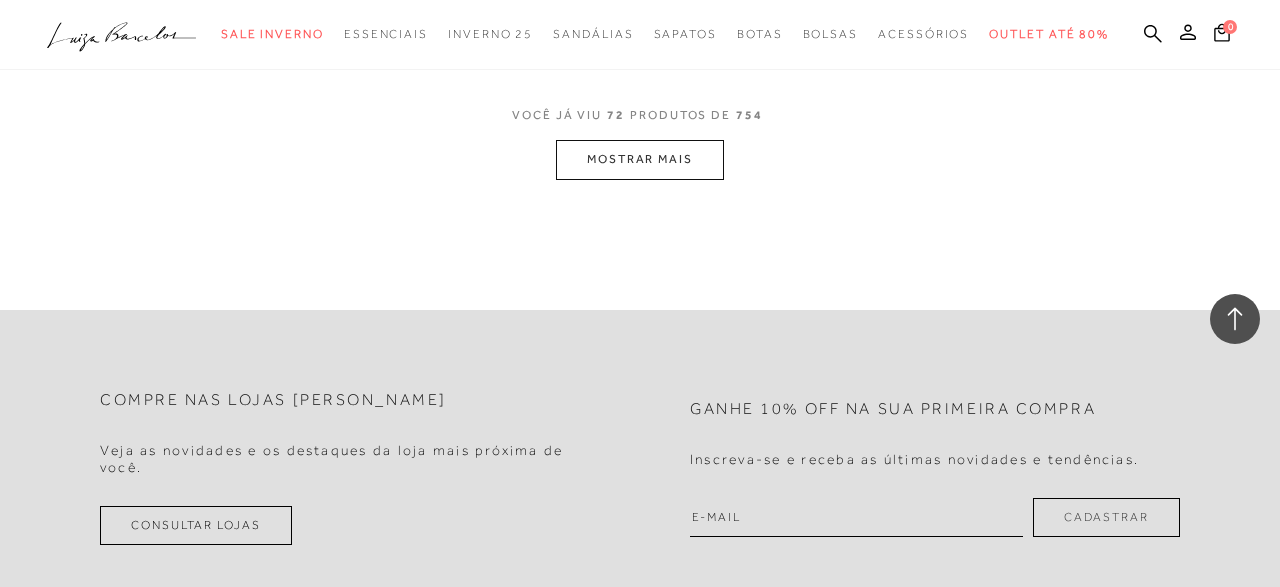 click on "MOSTRAR MAIS" at bounding box center (640, 159) 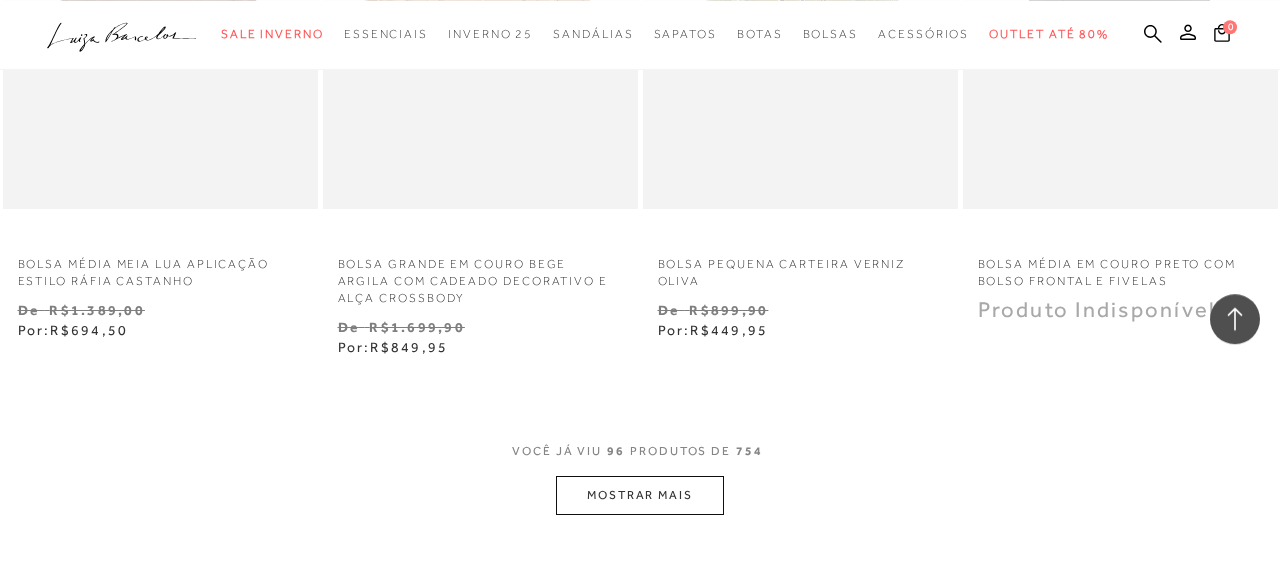 scroll, scrollTop: 14976, scrollLeft: 0, axis: vertical 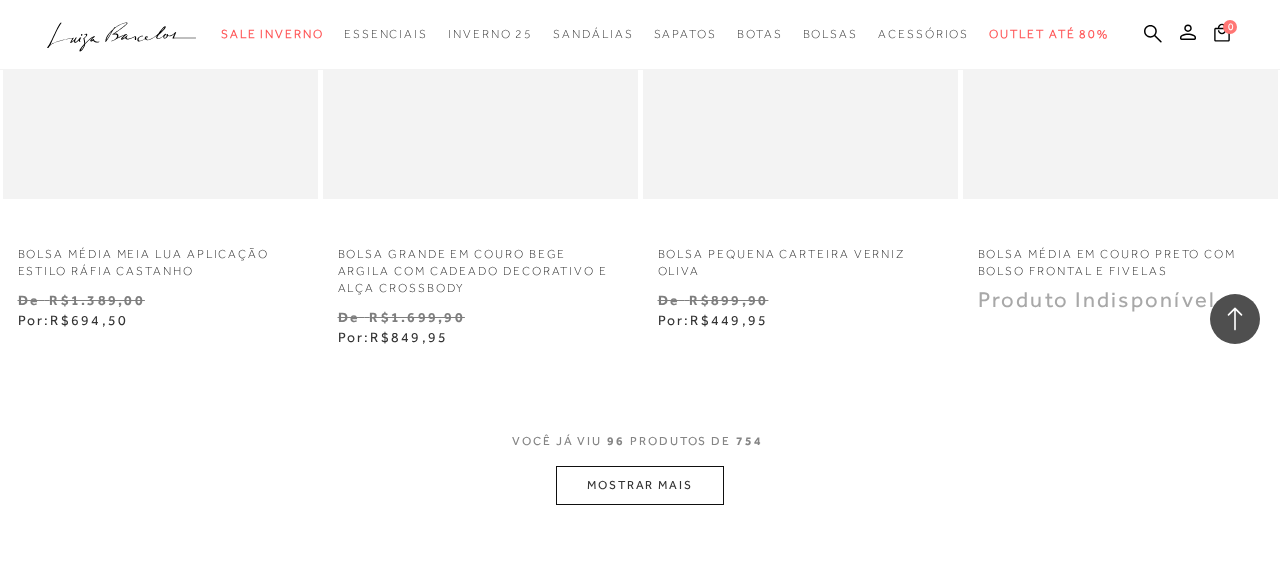 click on "MOSTRAR MAIS" at bounding box center (640, 485) 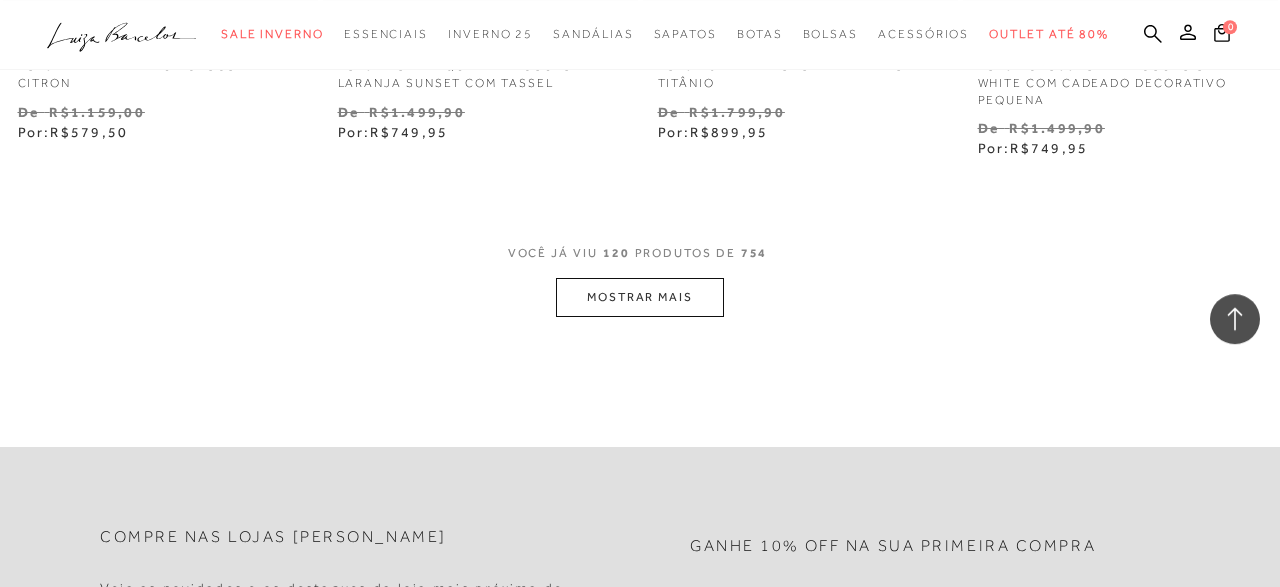 scroll, scrollTop: 18928, scrollLeft: 0, axis: vertical 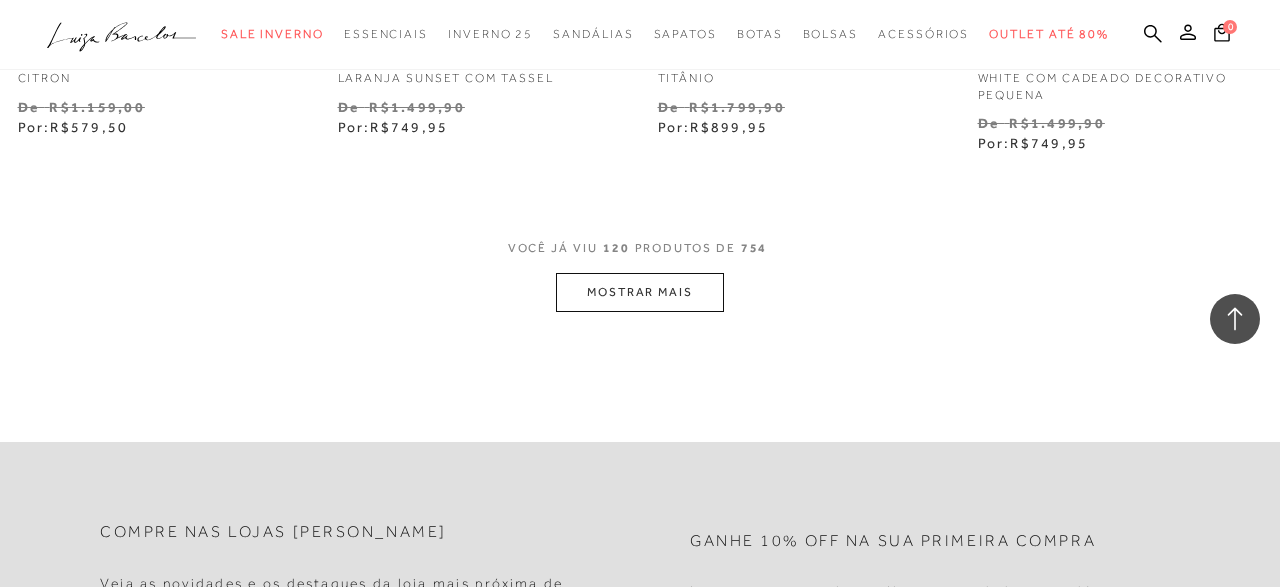 click on "MOSTRAR MAIS" at bounding box center (640, 292) 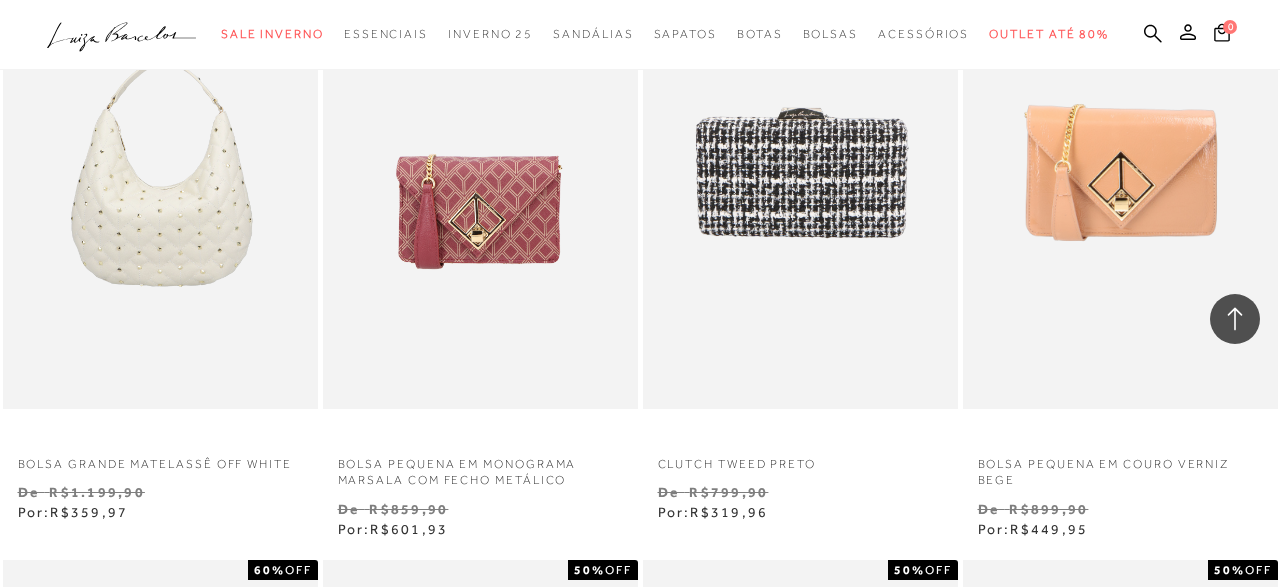 scroll, scrollTop: 19188, scrollLeft: 0, axis: vertical 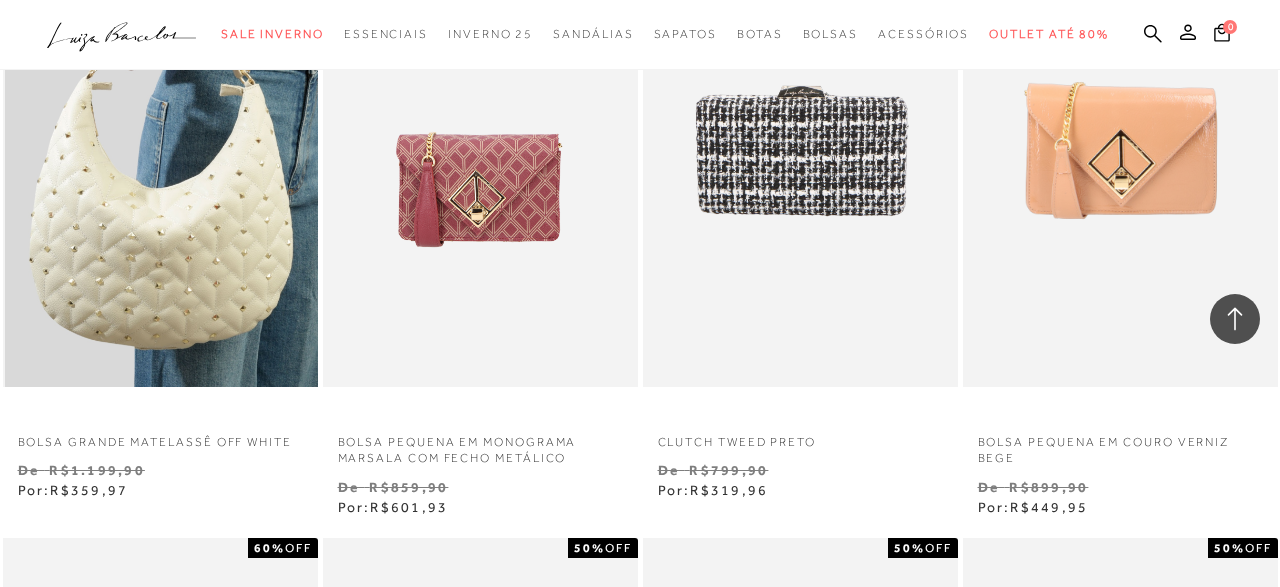 click at bounding box center (161, 150) 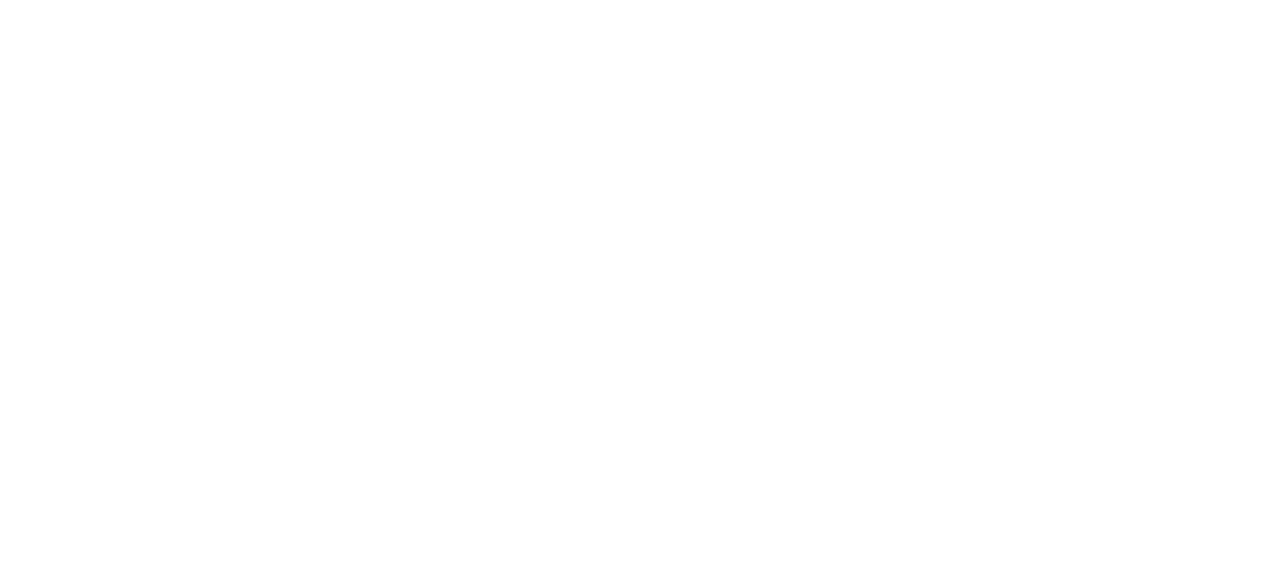 scroll, scrollTop: 0, scrollLeft: 0, axis: both 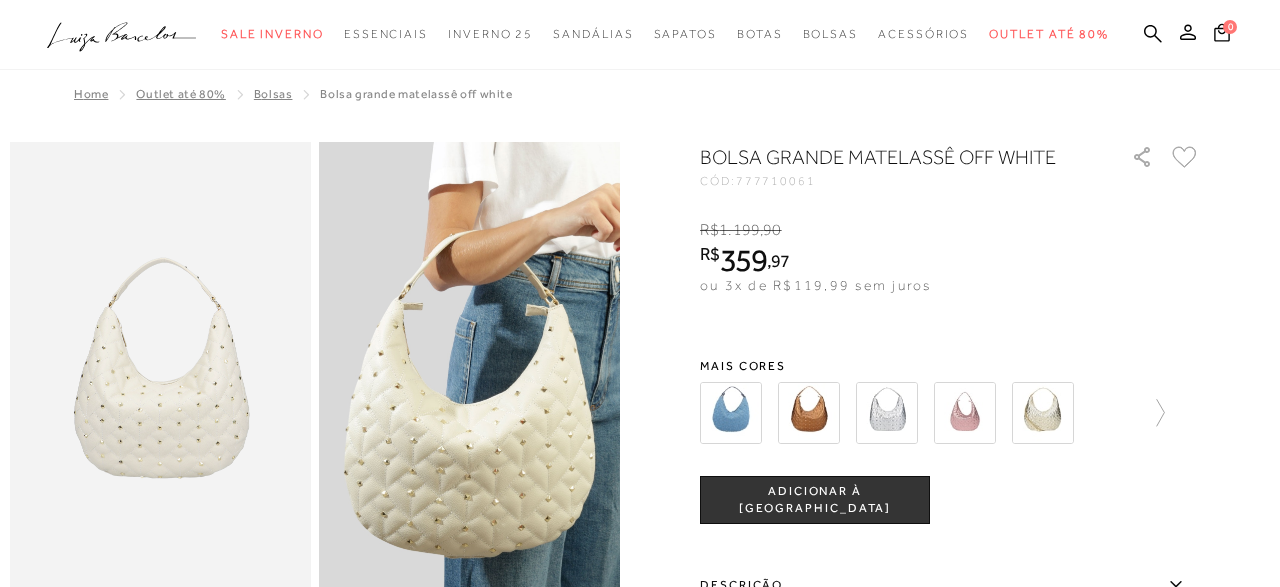click on "ADICIONAR À [GEOGRAPHIC_DATA]" at bounding box center [815, 500] 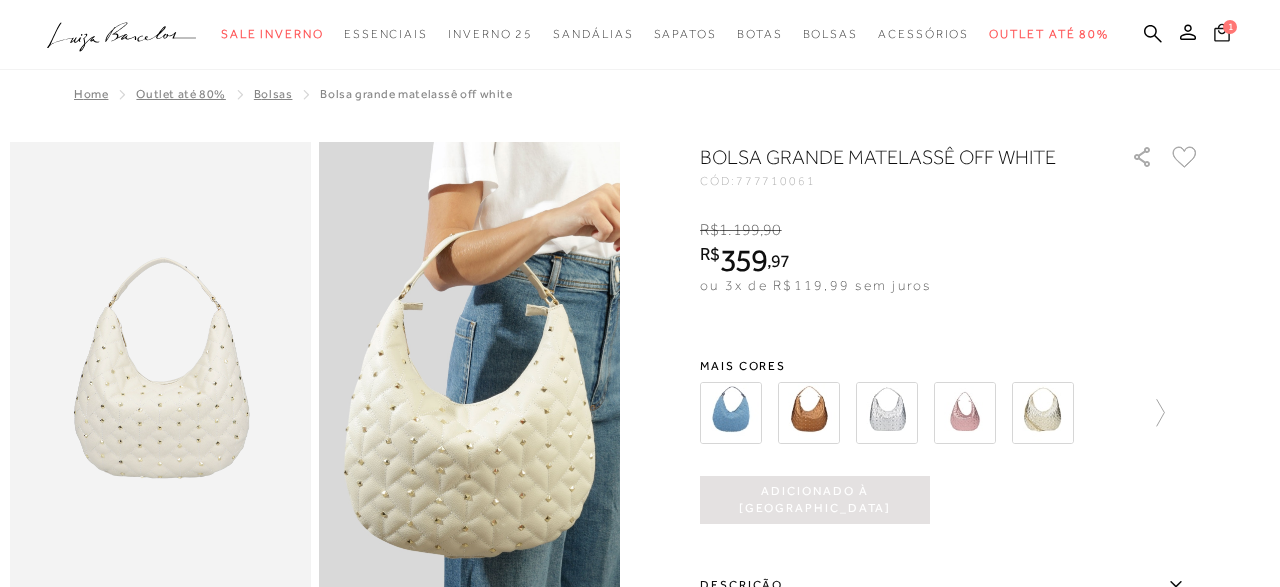 click on "1" at bounding box center (1222, 35) 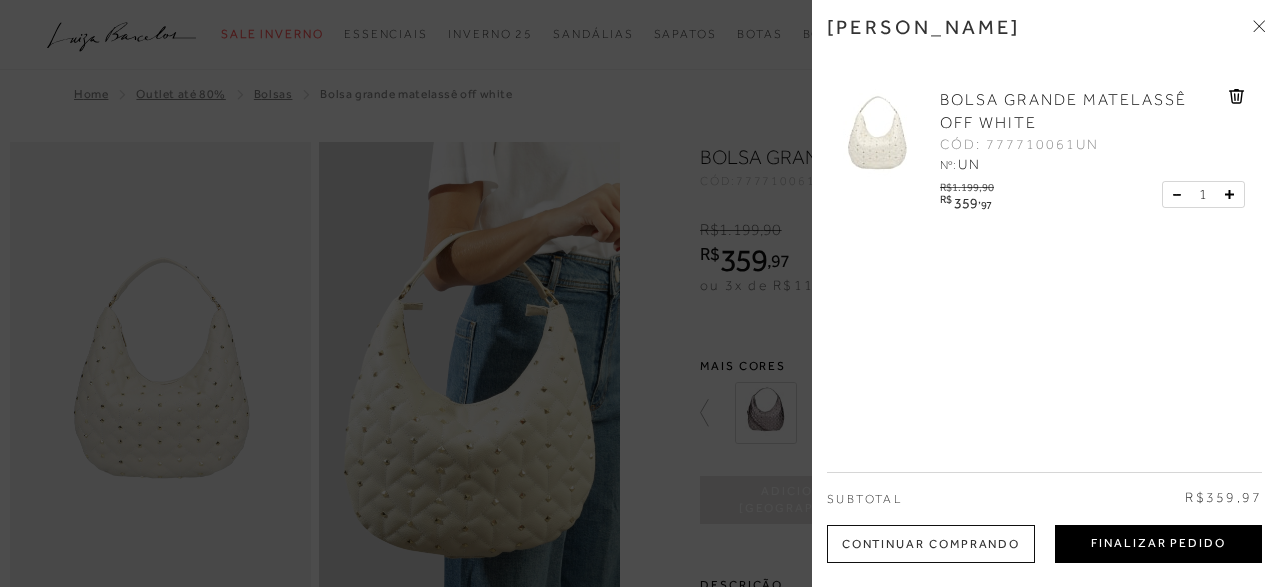 click on "Finalizar Pedido" at bounding box center [1158, 544] 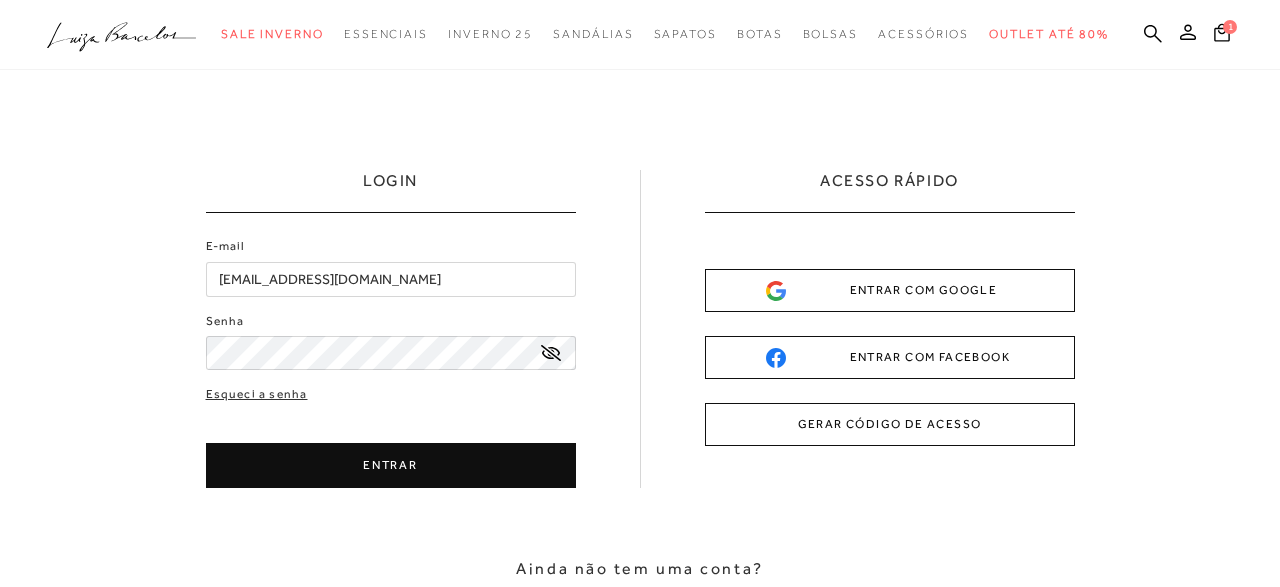scroll, scrollTop: 0, scrollLeft: 0, axis: both 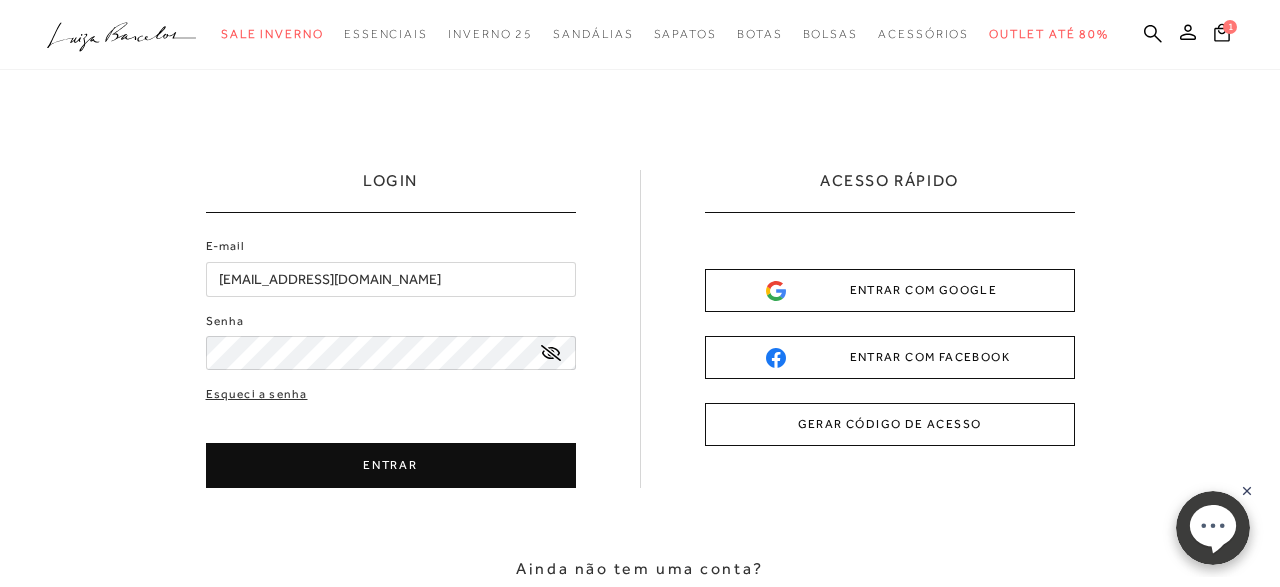 click on "ENTRAR" at bounding box center (391, 465) 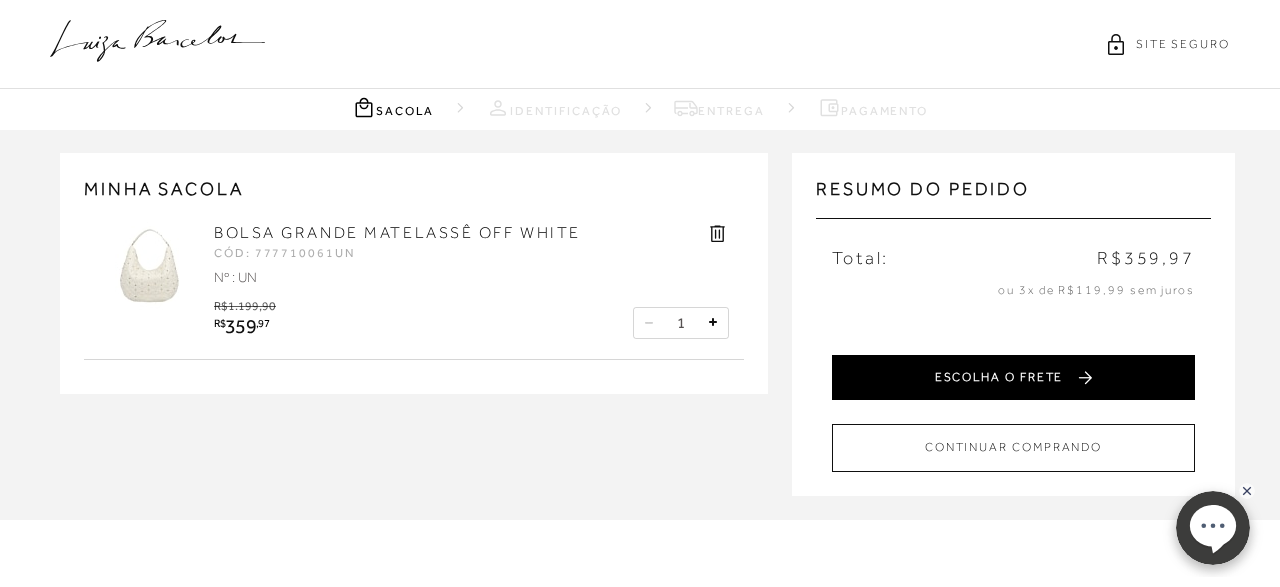 click on "ESCOLHA O FRETE" at bounding box center (1013, 377) 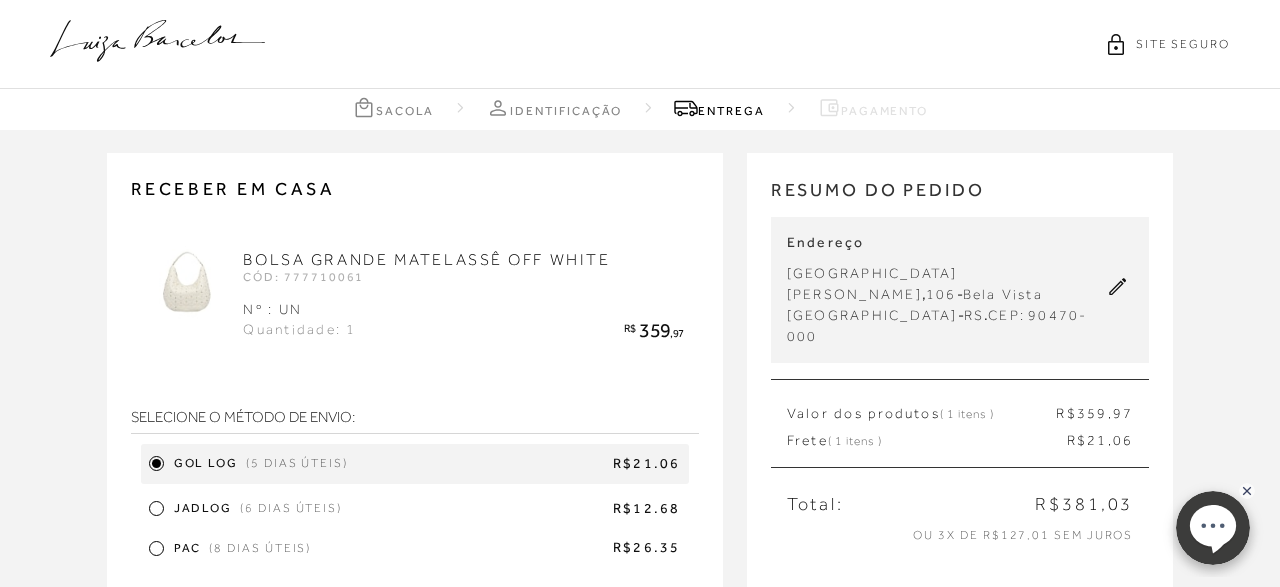 click at bounding box center [156, 508] 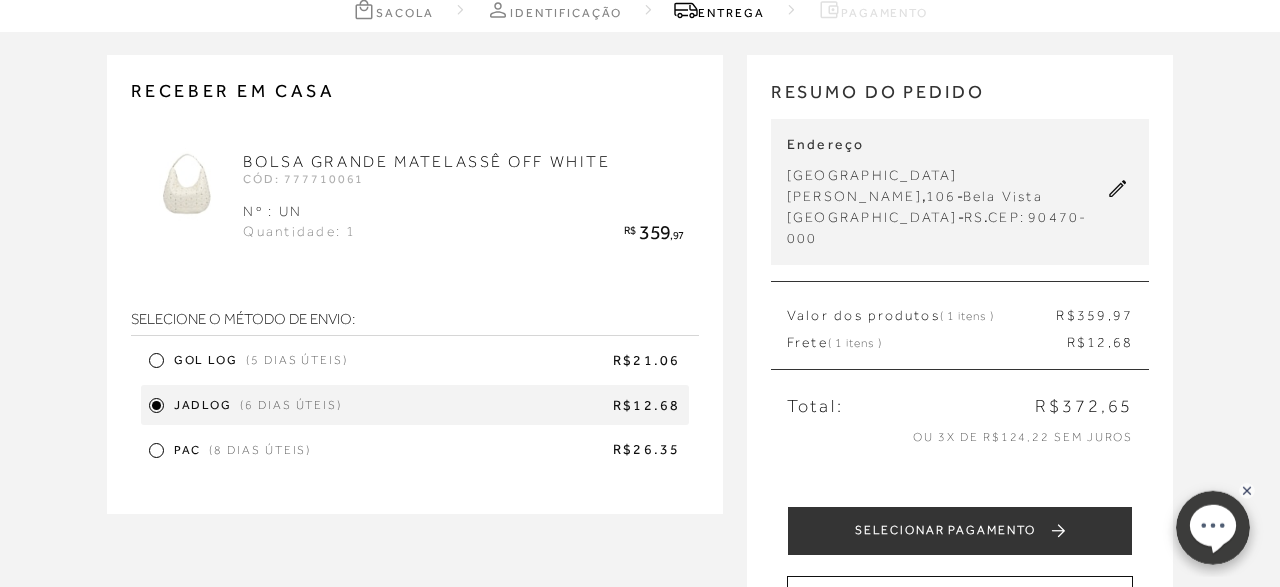 scroll, scrollTop: 104, scrollLeft: 0, axis: vertical 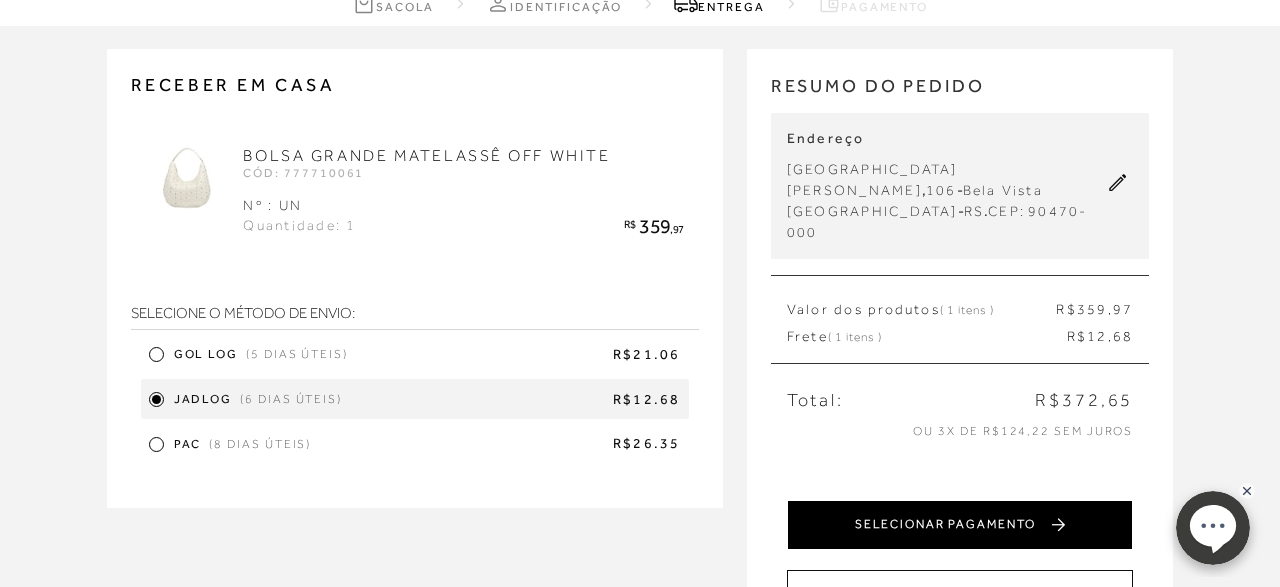 click on "SELECIONAR PAGAMENTO" at bounding box center [960, 525] 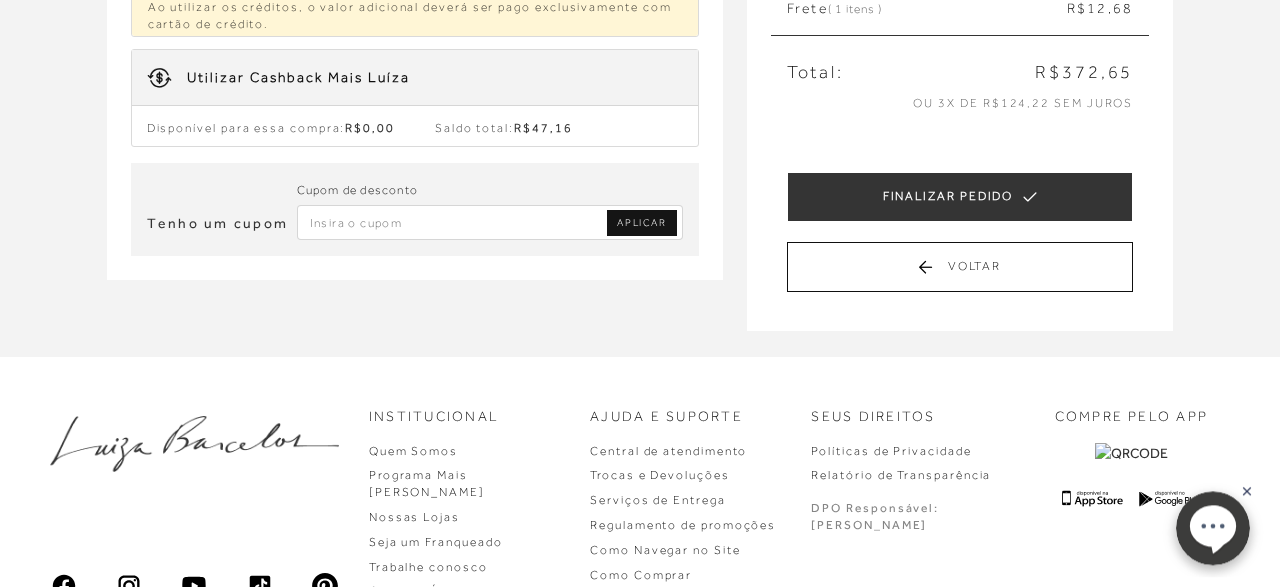 scroll, scrollTop: 552, scrollLeft: 0, axis: vertical 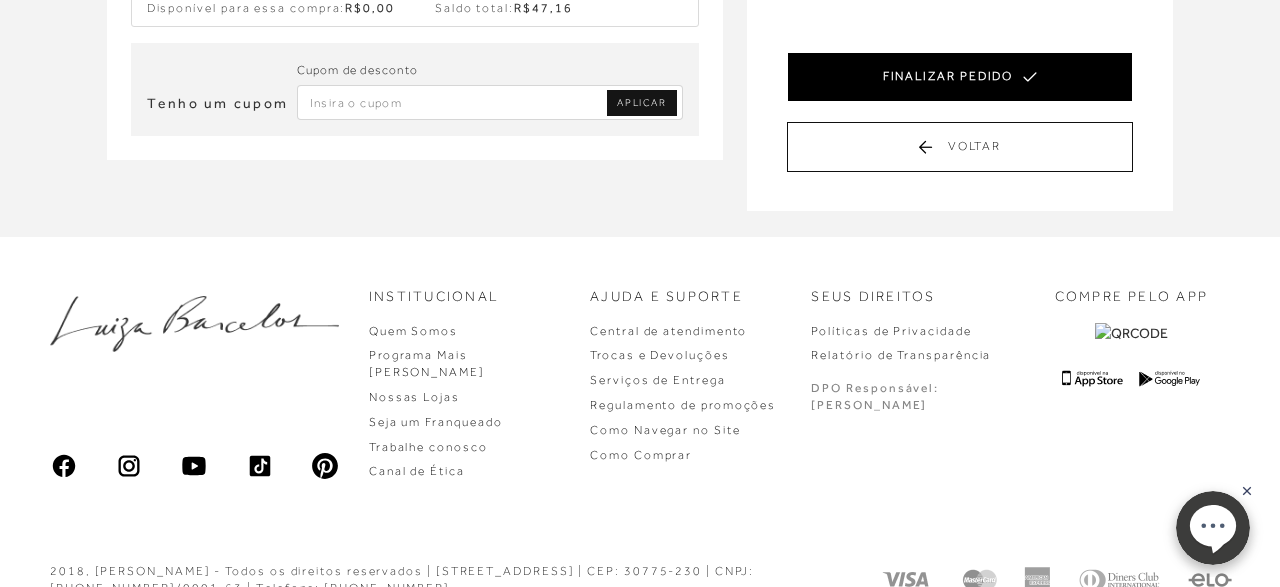 click on "FINALIZAR PEDIDO" at bounding box center (960, 77) 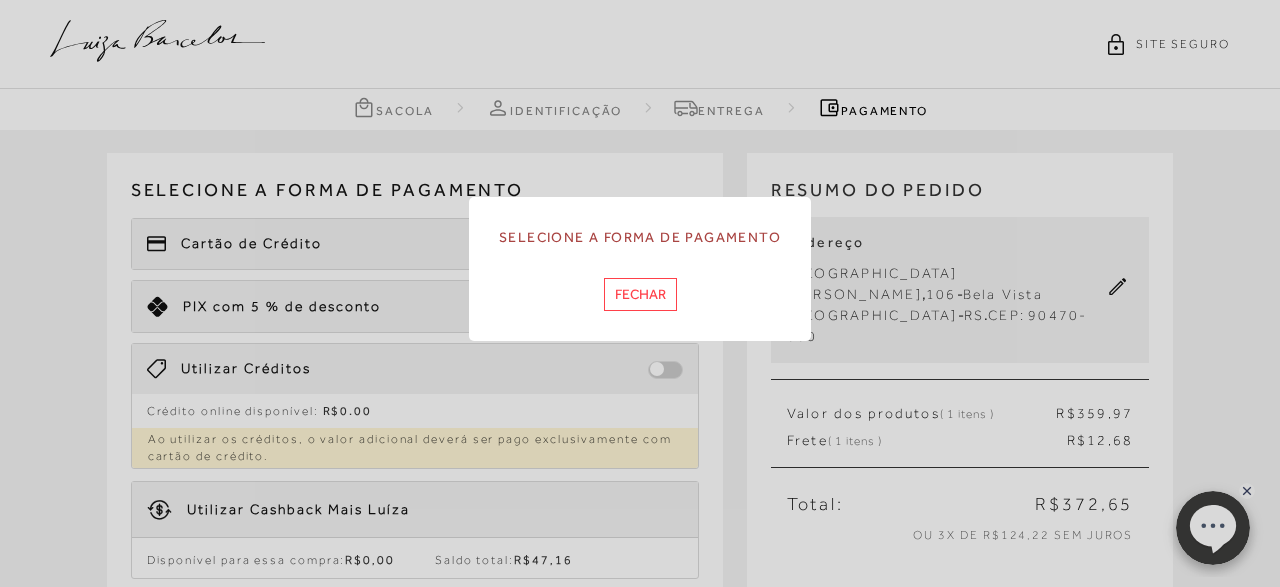 click on "Fechar" at bounding box center (640, 294) 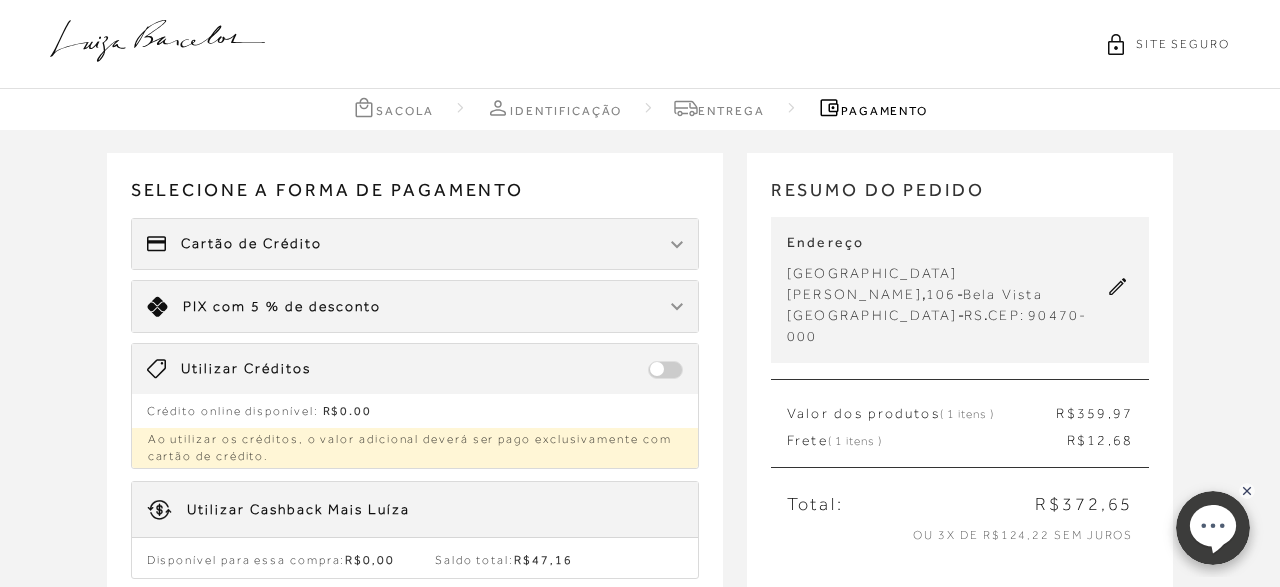 click on "Cartão de Crédito" at bounding box center [251, 244] 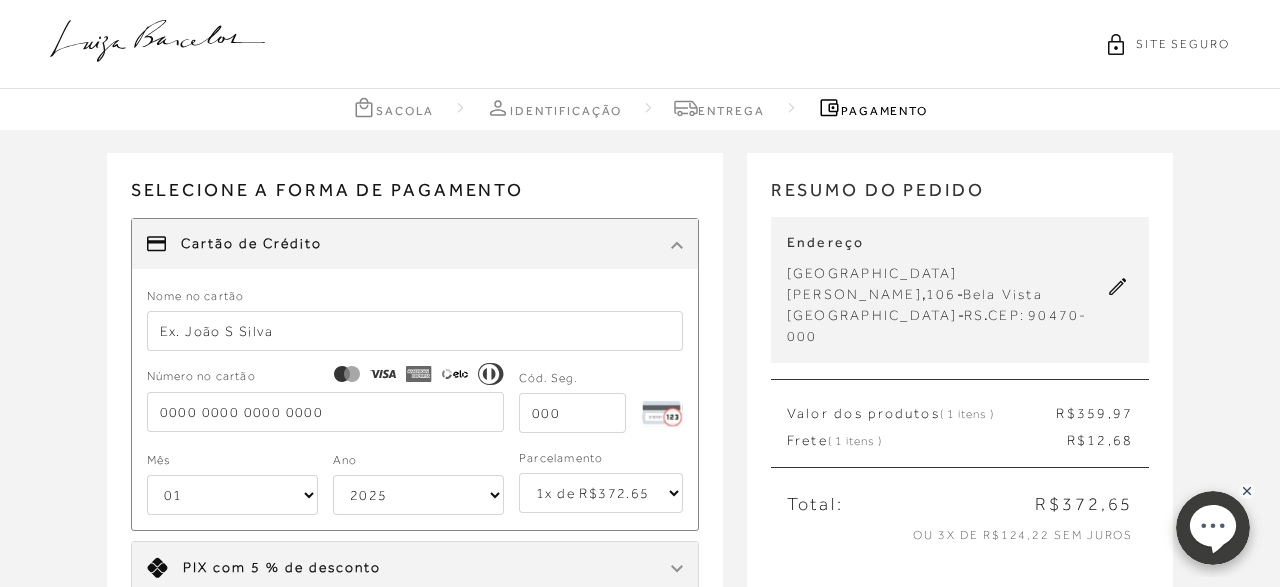 click at bounding box center [415, 331] 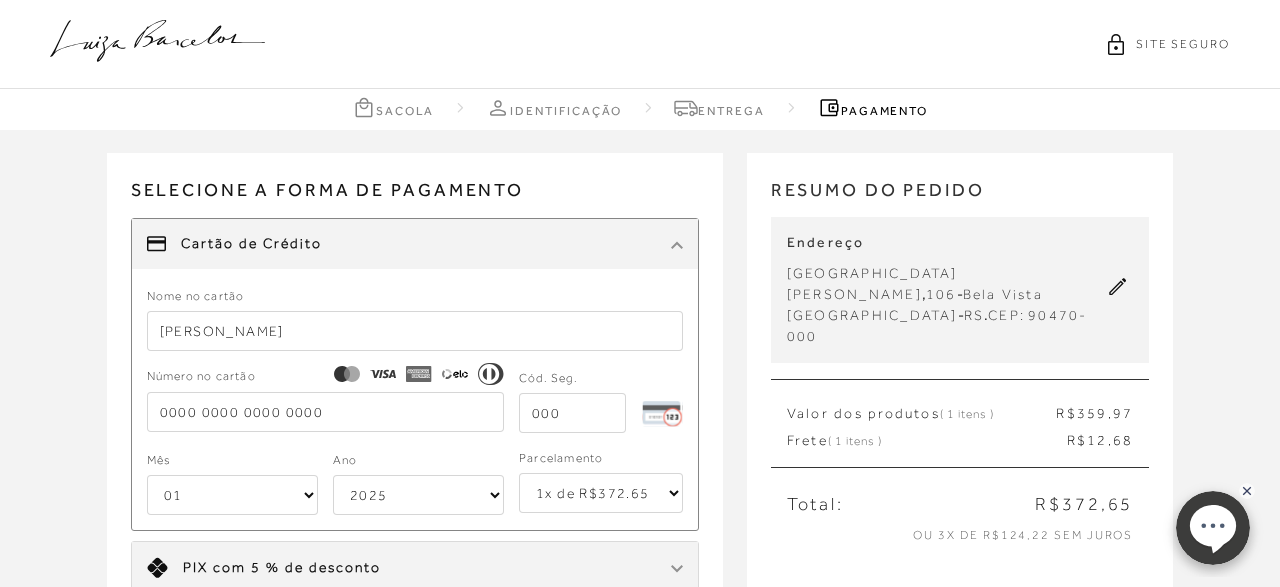 type on "[PERSON_NAME]" 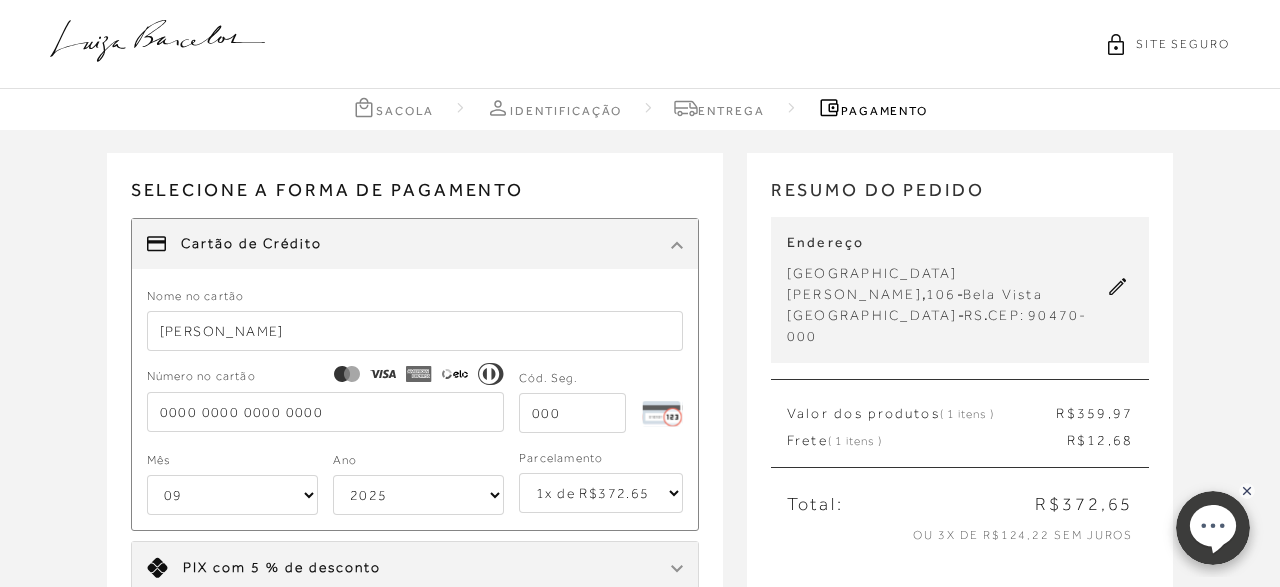 click on "2025 2026 2027 2028 2029 2030 2031 2032 2033 2034 2035 2036 2037 2038 2039 2040 2041 2042 2043 2044" at bounding box center [418, 495] 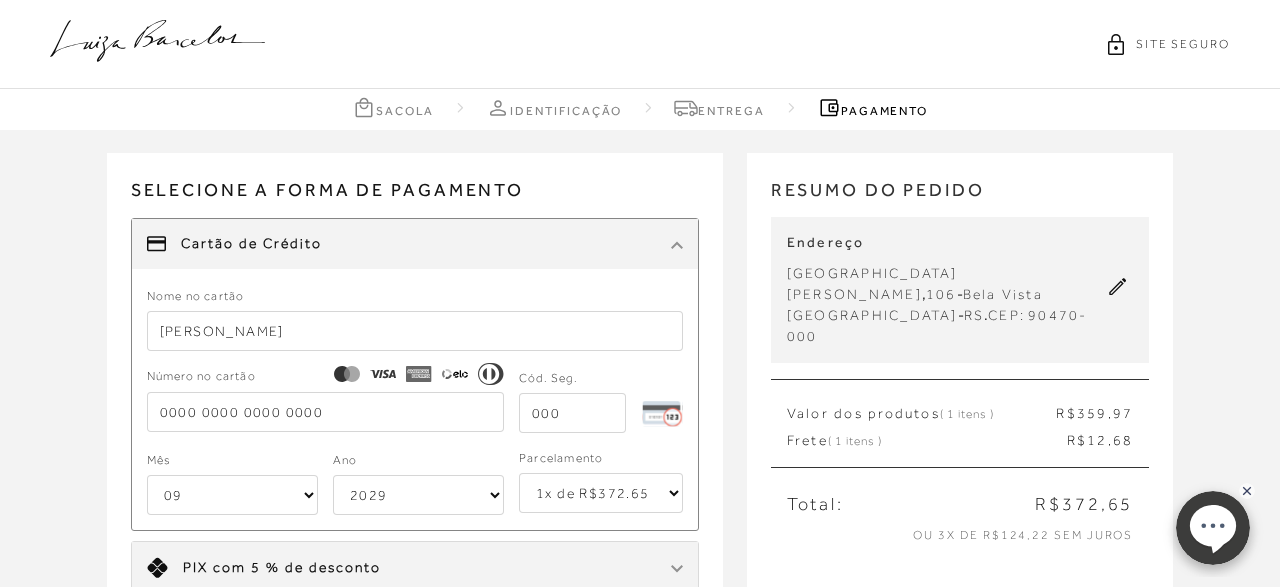 click on "2029" at bounding box center (0, 0) 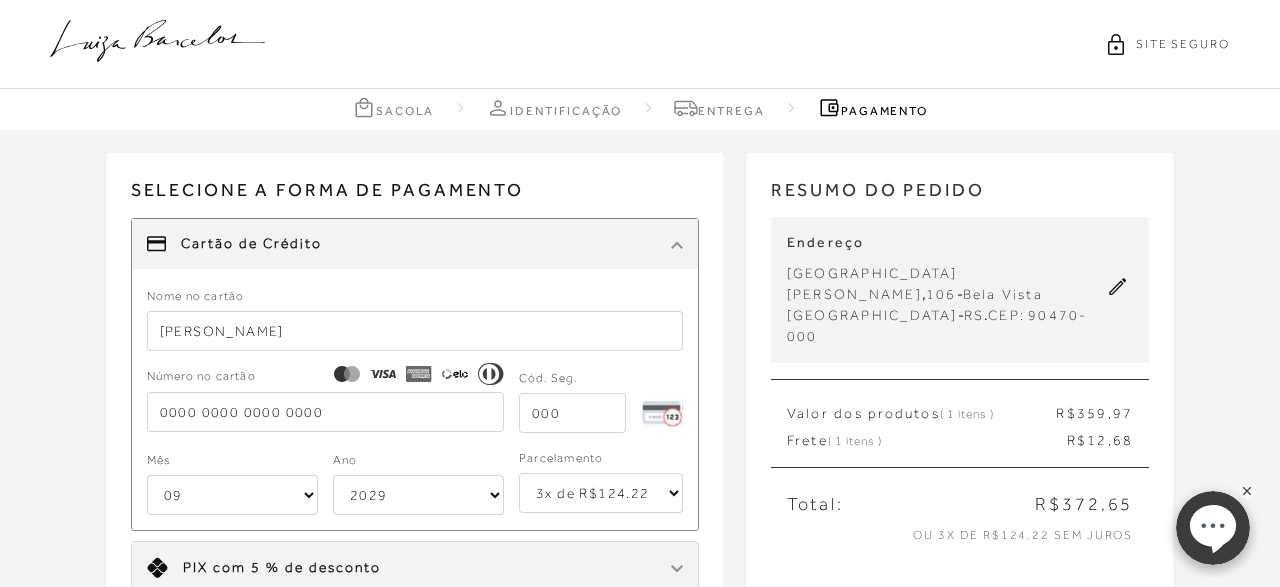 click on "1x de R$372.65 2x de R$186.33 sem juros 3x de R$124.22 sem juros 4x de R$93.17 sem juros 5x de R$74.53 sem juros 6x de R$62.11 sem juros" at bounding box center (601, 493) 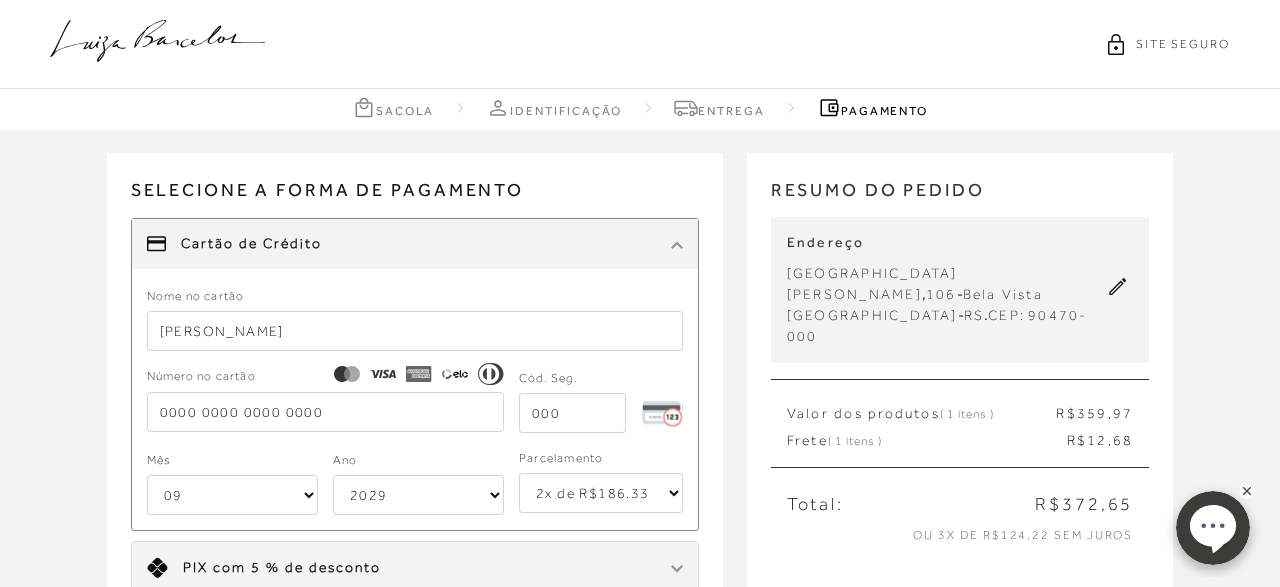 click on "2x de R$186.33 sem juros" at bounding box center (0, 0) 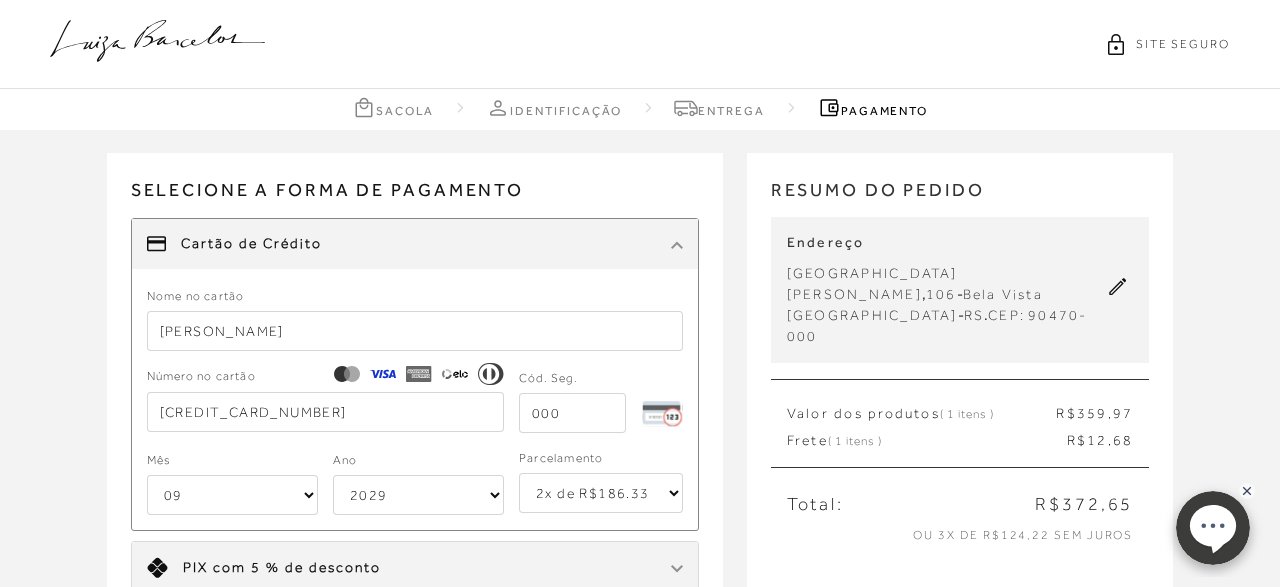 type on "[CREDIT_CARD_NUMBER]" 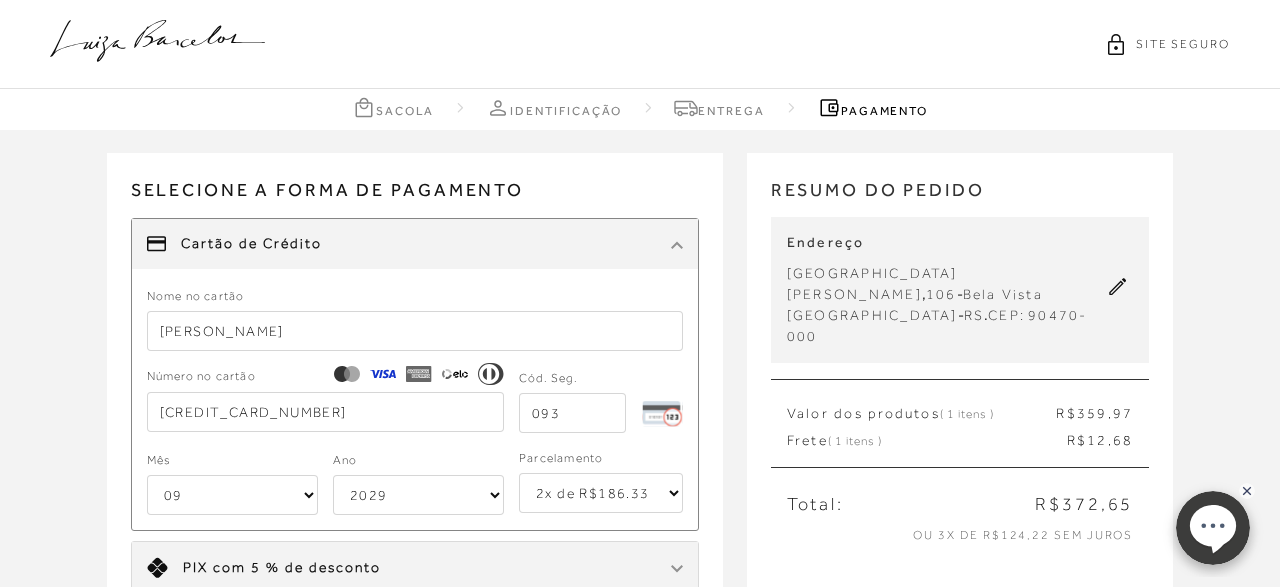 scroll, scrollTop: 552, scrollLeft: 0, axis: vertical 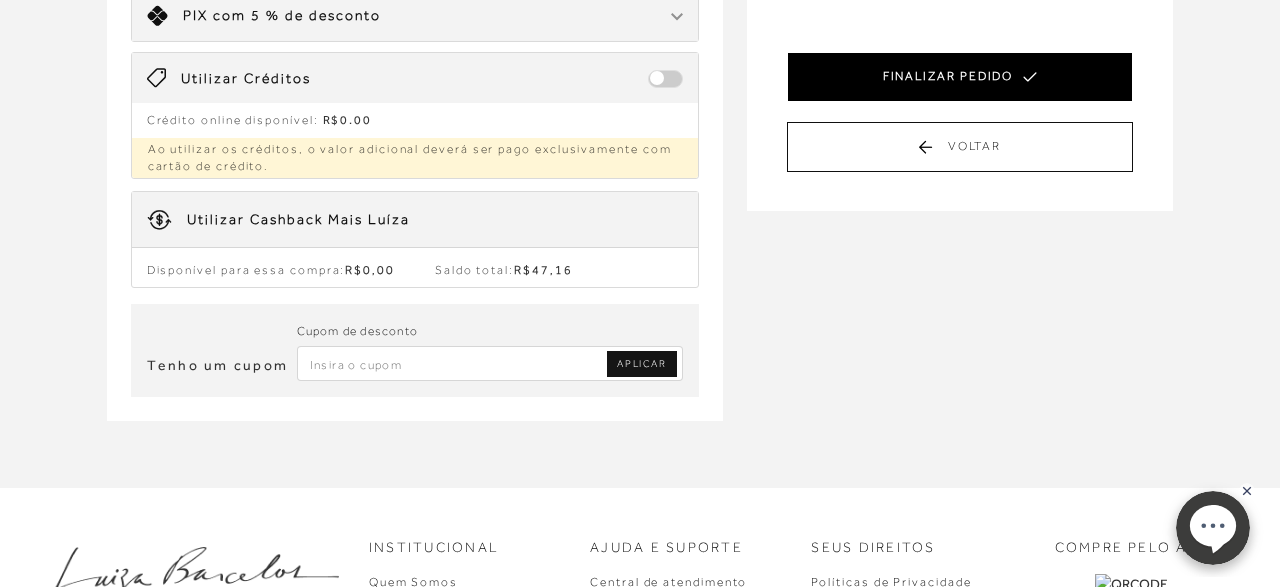 type on "093" 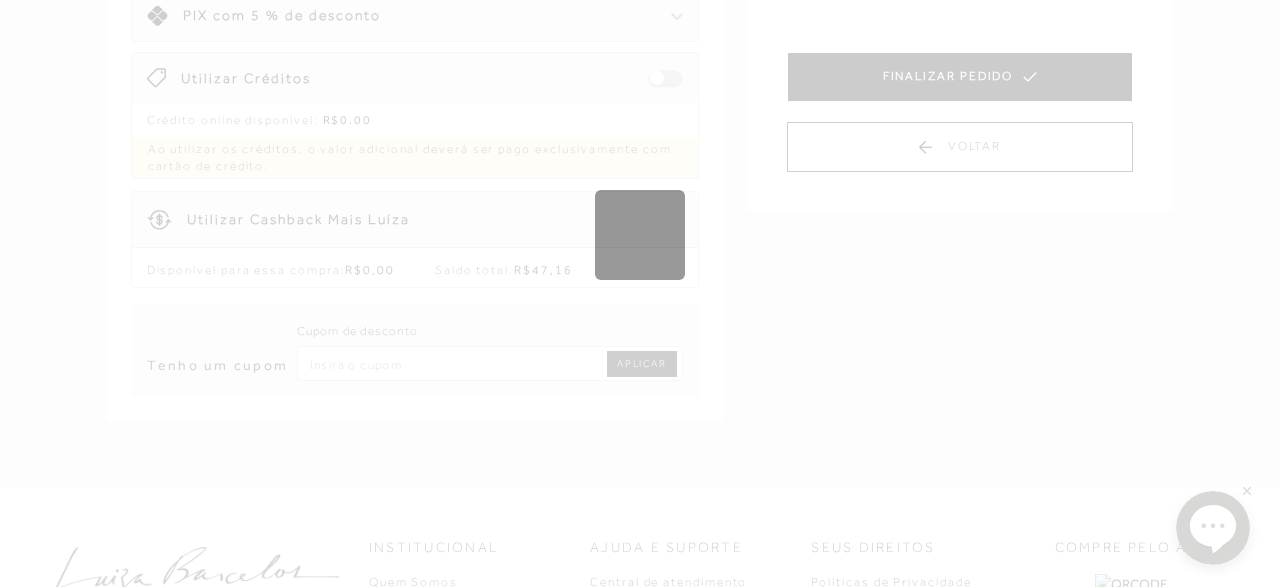 scroll, scrollTop: 0, scrollLeft: 0, axis: both 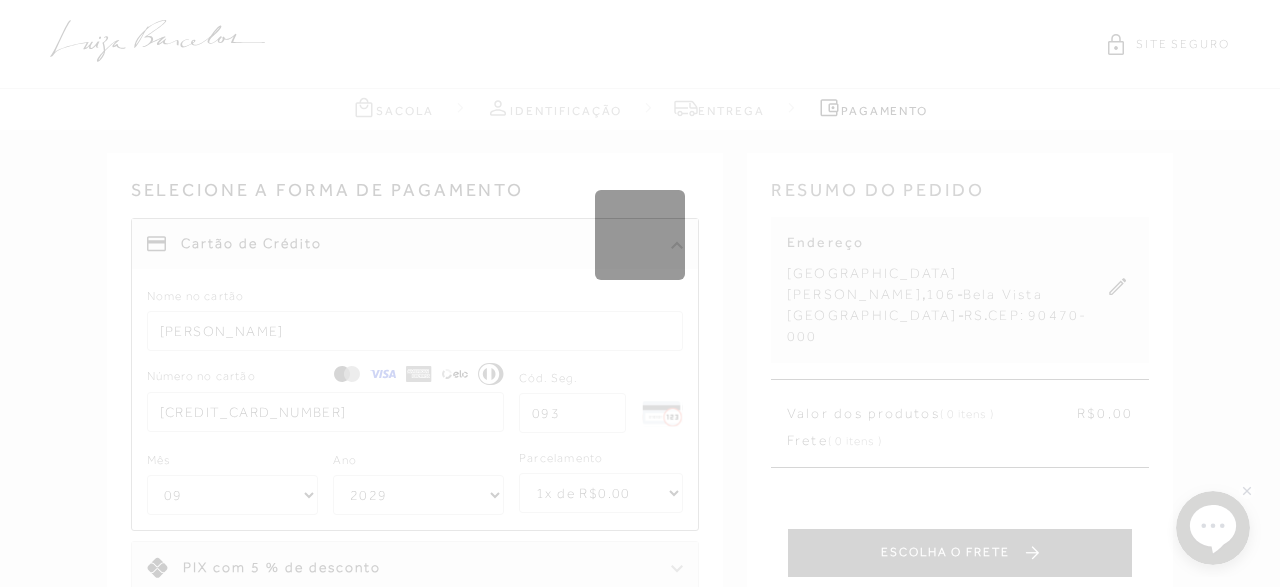 type 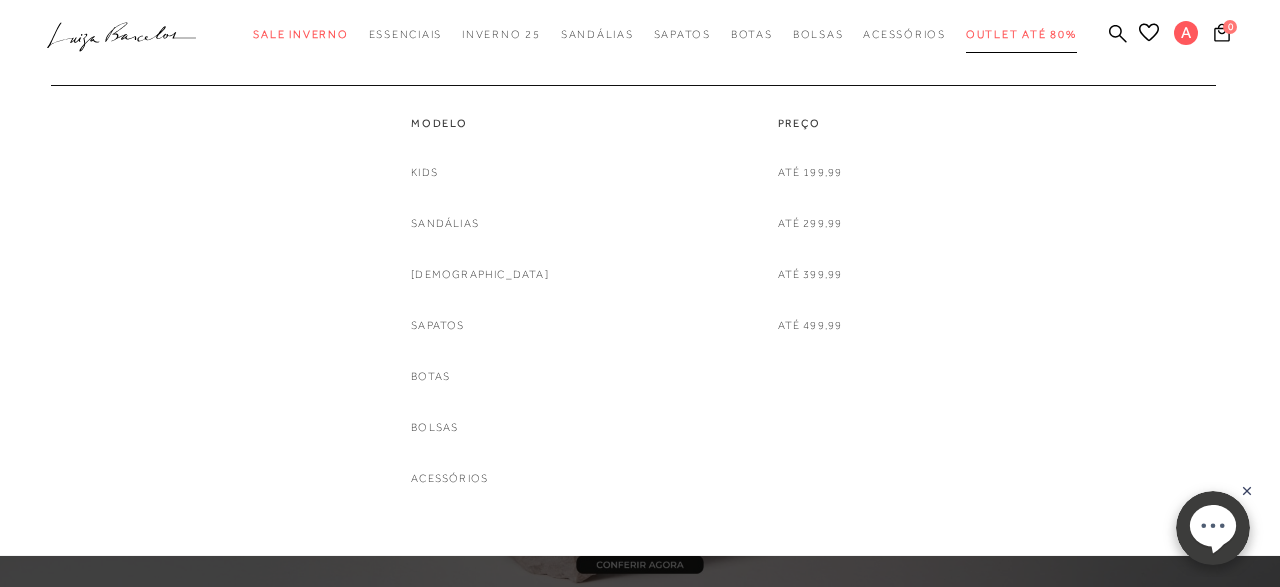 click on "Outlet até 80%" at bounding box center [1021, 34] 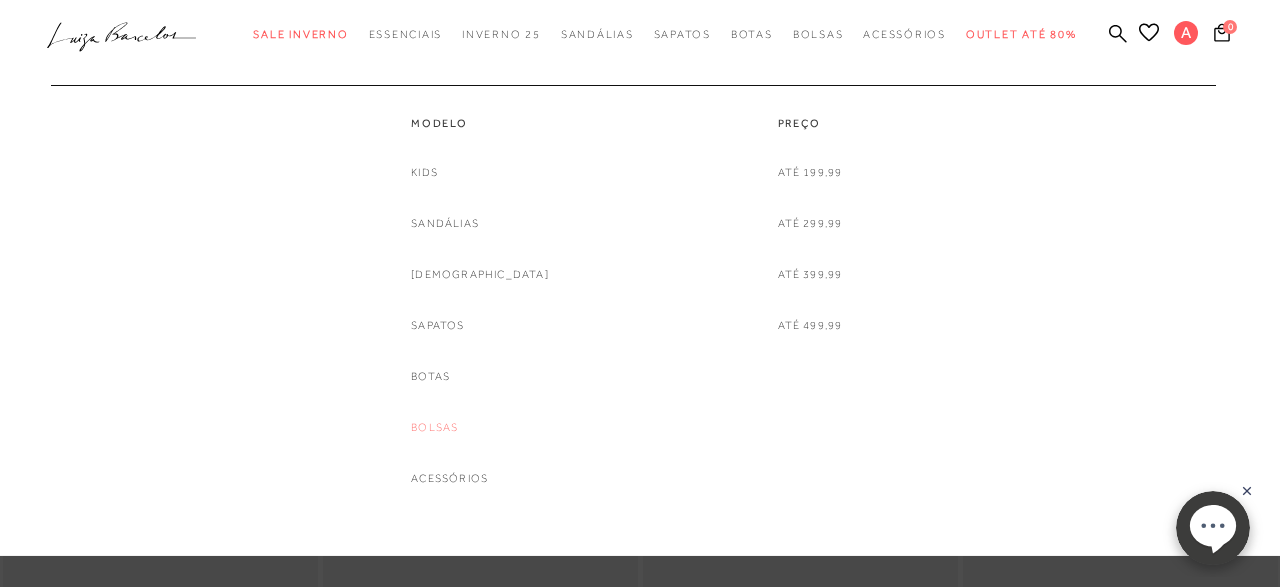 click on "Bolsas" at bounding box center (434, 427) 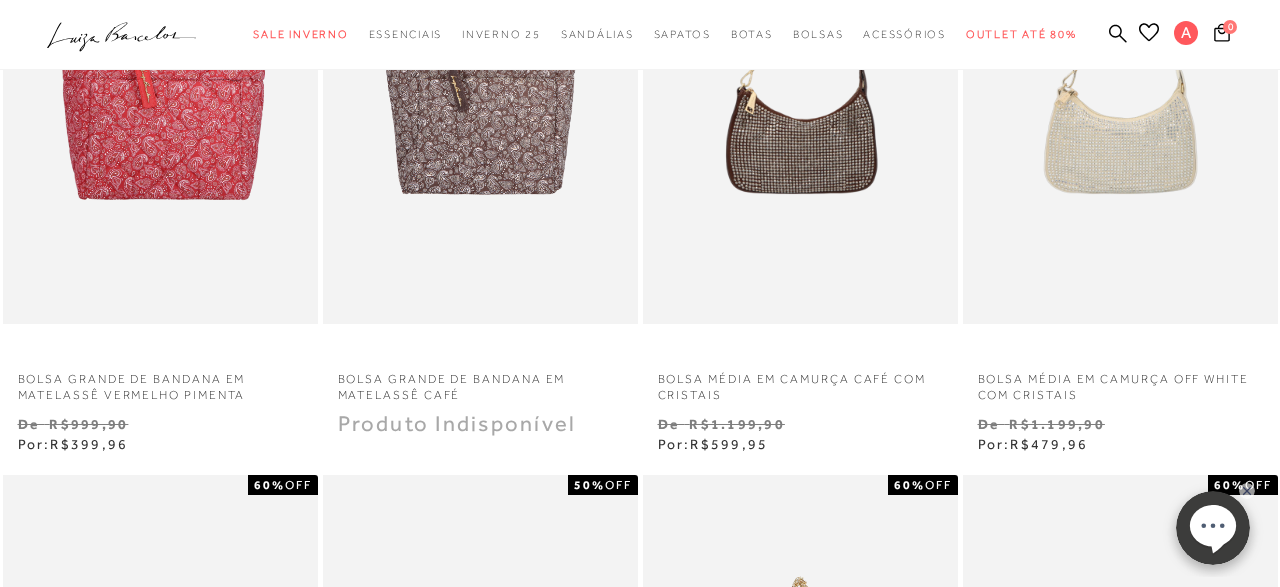 scroll, scrollTop: 1448, scrollLeft: 0, axis: vertical 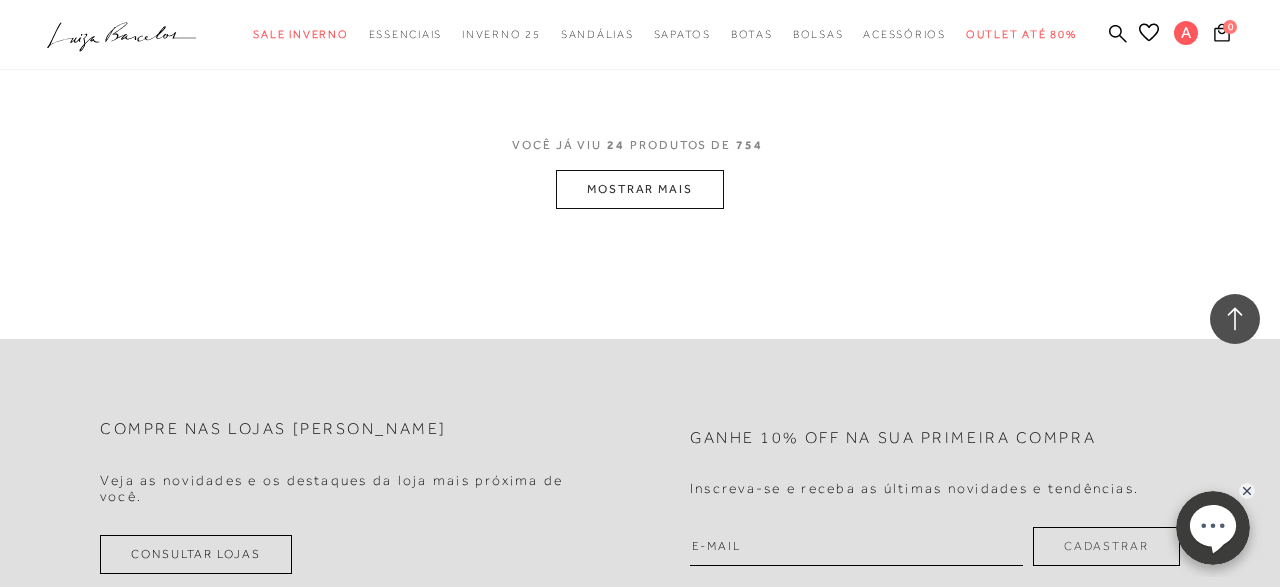 click on "MOSTRAR MAIS" at bounding box center [640, 189] 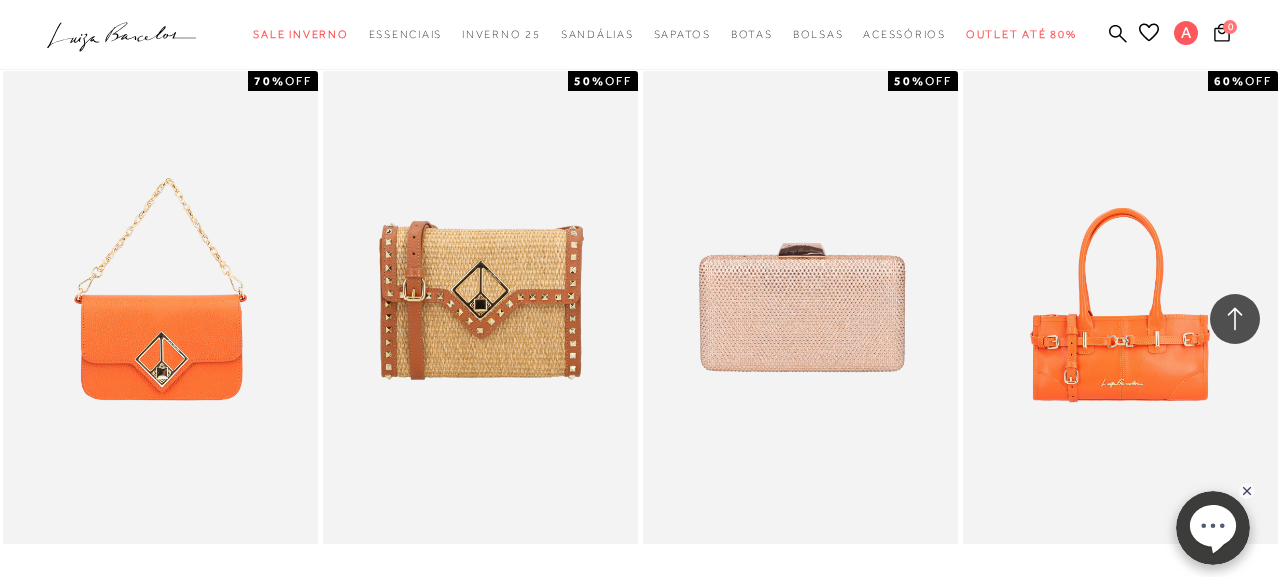 scroll, scrollTop: 4344, scrollLeft: 0, axis: vertical 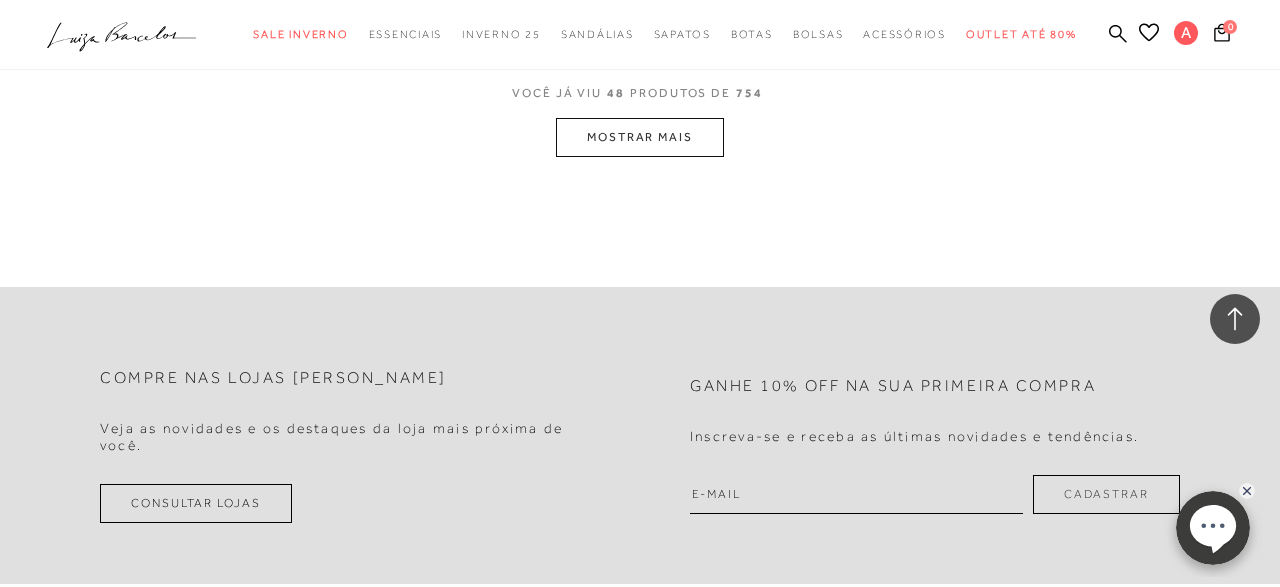 click on "MOSTRAR MAIS" at bounding box center (640, 137) 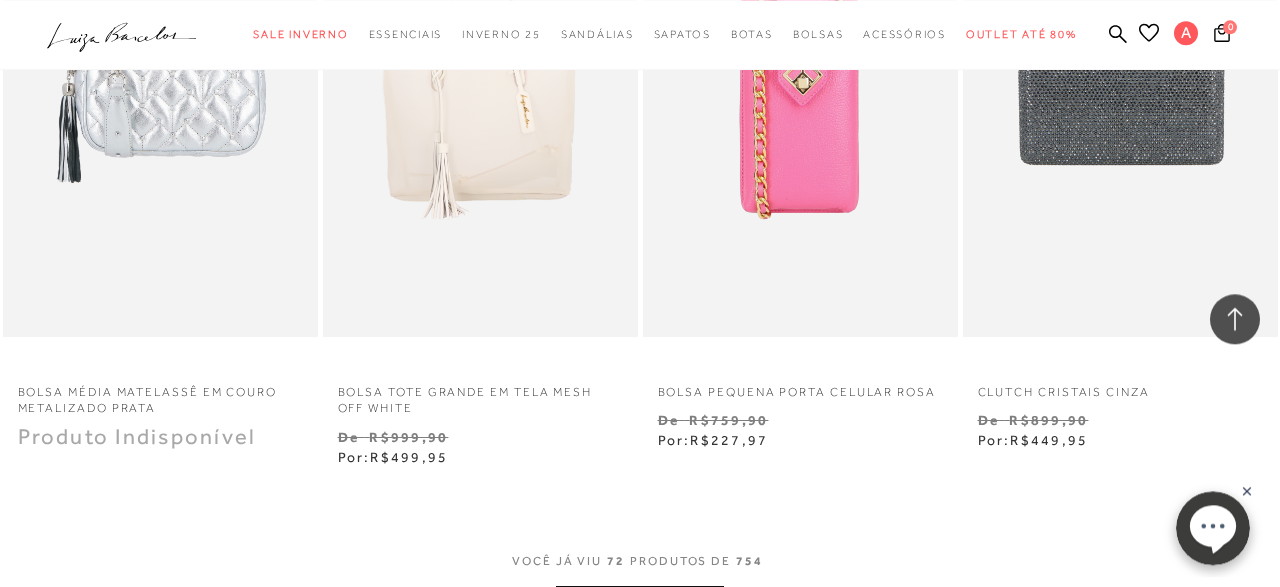 scroll, scrollTop: 11101, scrollLeft: 0, axis: vertical 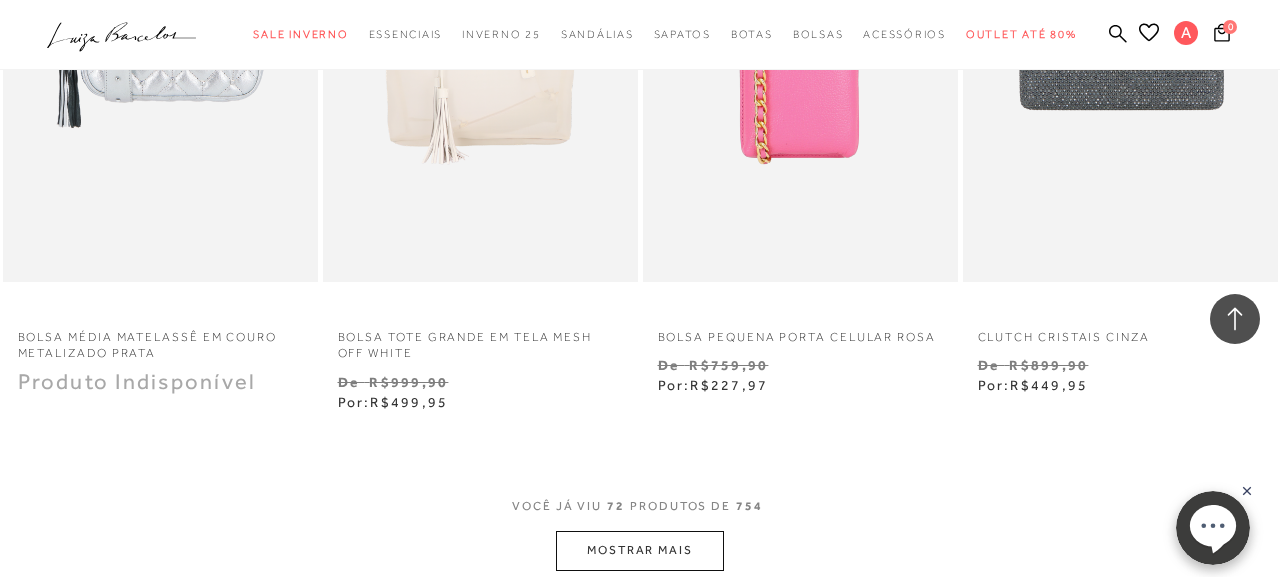 click on "MOSTRAR MAIS" at bounding box center (640, 550) 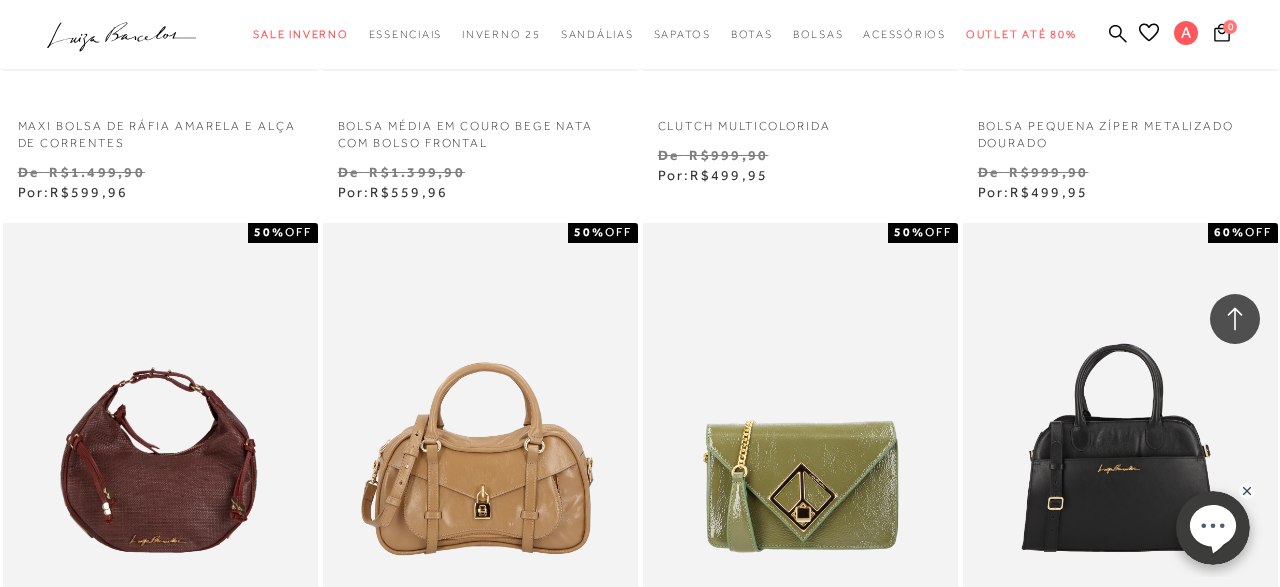 scroll, scrollTop: 14962, scrollLeft: 0, axis: vertical 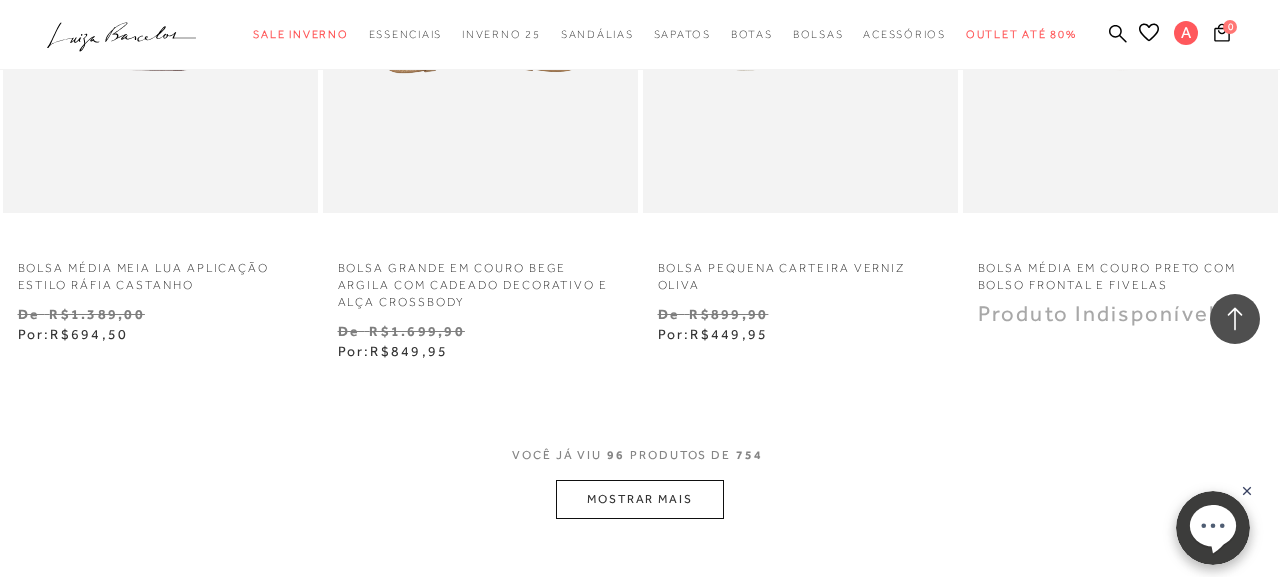 click on "MOSTRAR MAIS" at bounding box center [640, 499] 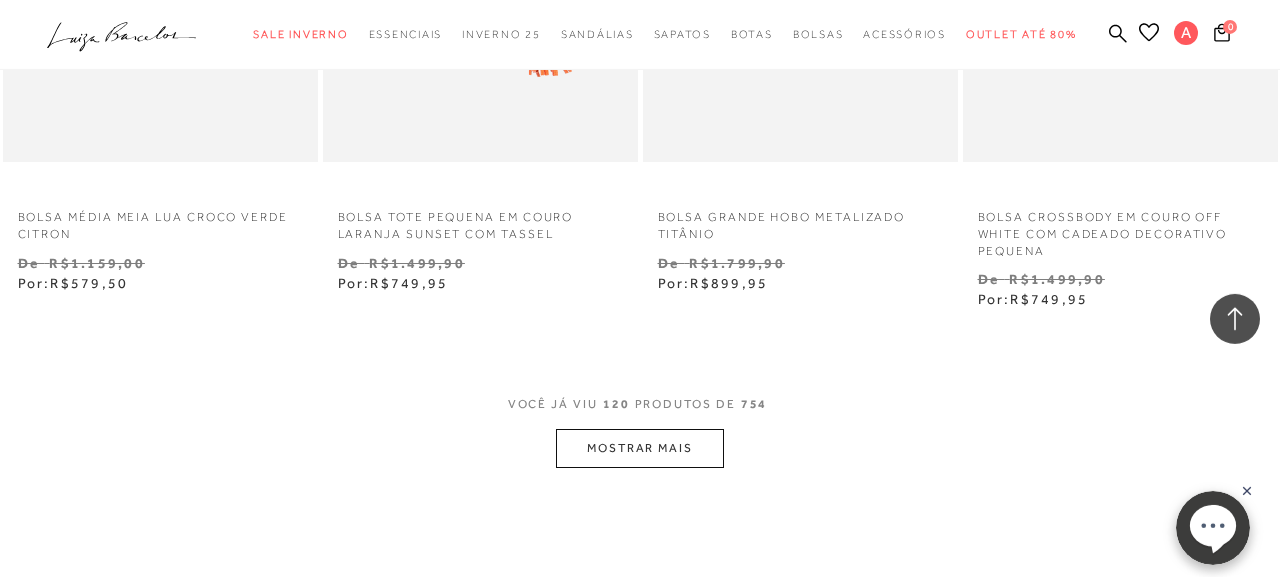scroll, scrollTop: 18824, scrollLeft: 0, axis: vertical 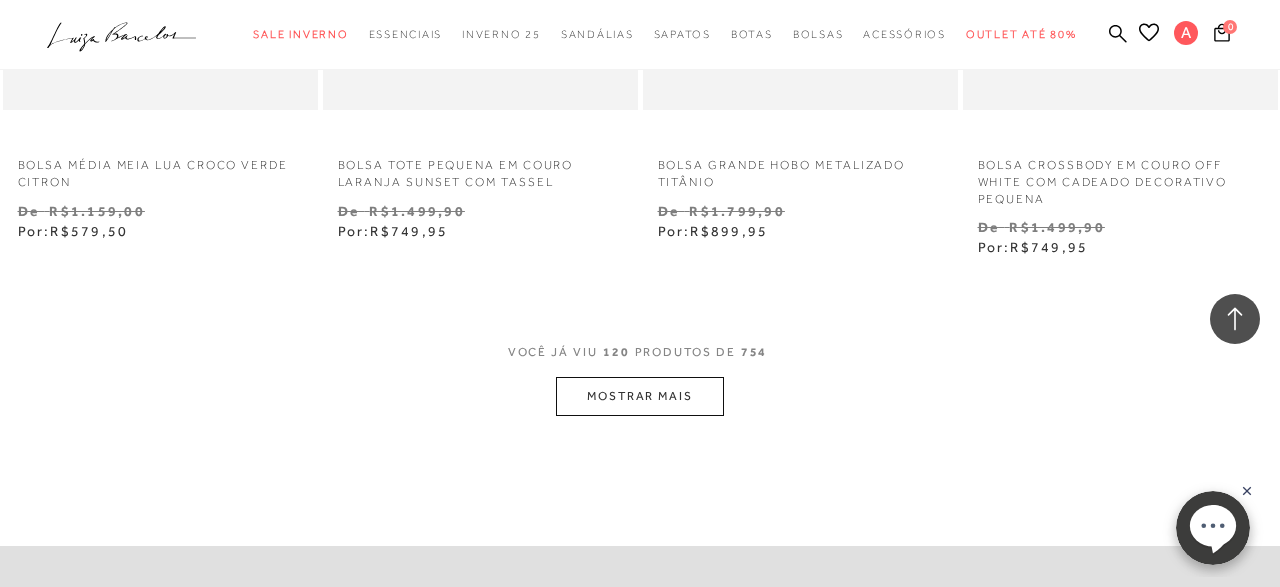 click on "MOSTRAR MAIS" at bounding box center (640, 396) 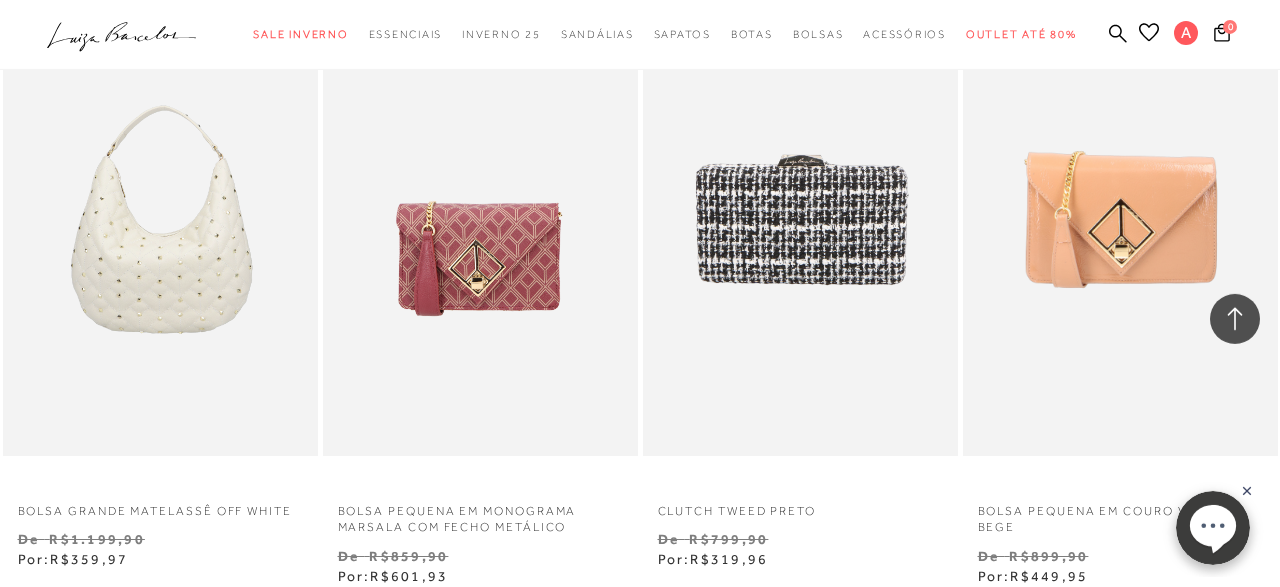 scroll, scrollTop: 19170, scrollLeft: 0, axis: vertical 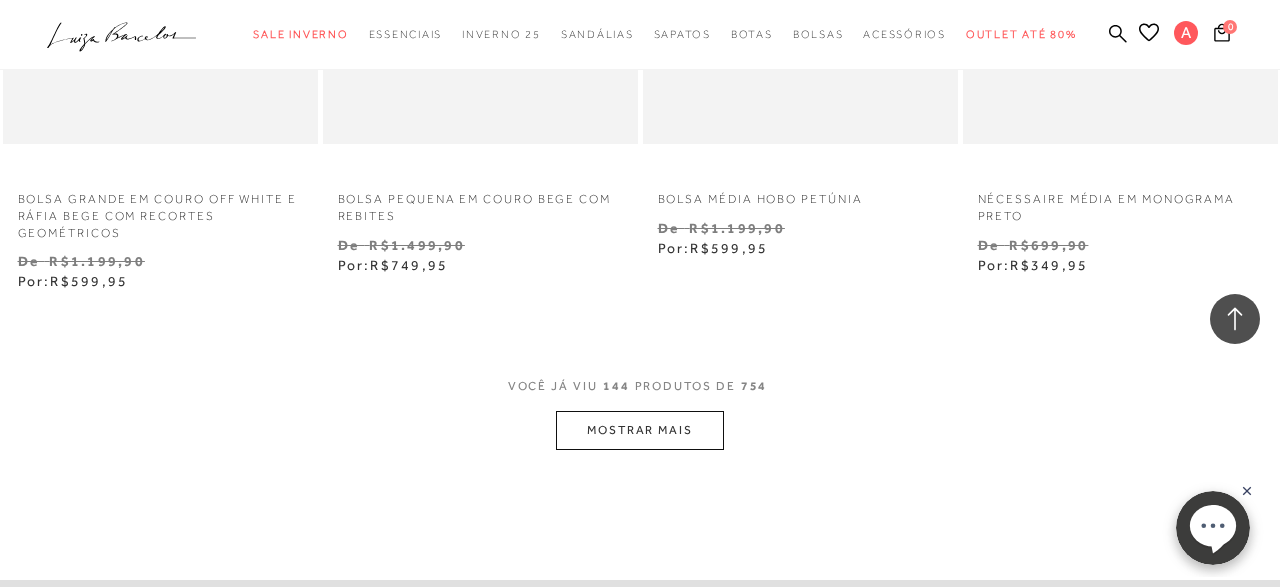 click on "MOSTRAR MAIS" at bounding box center [640, 430] 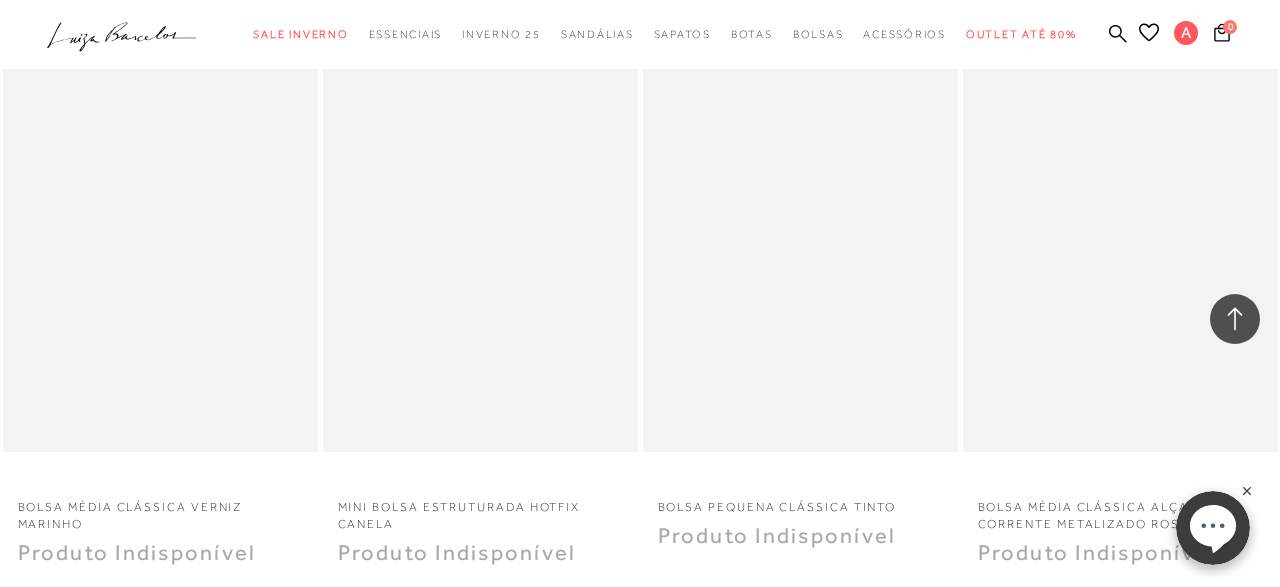 scroll, scrollTop: 26410, scrollLeft: 0, axis: vertical 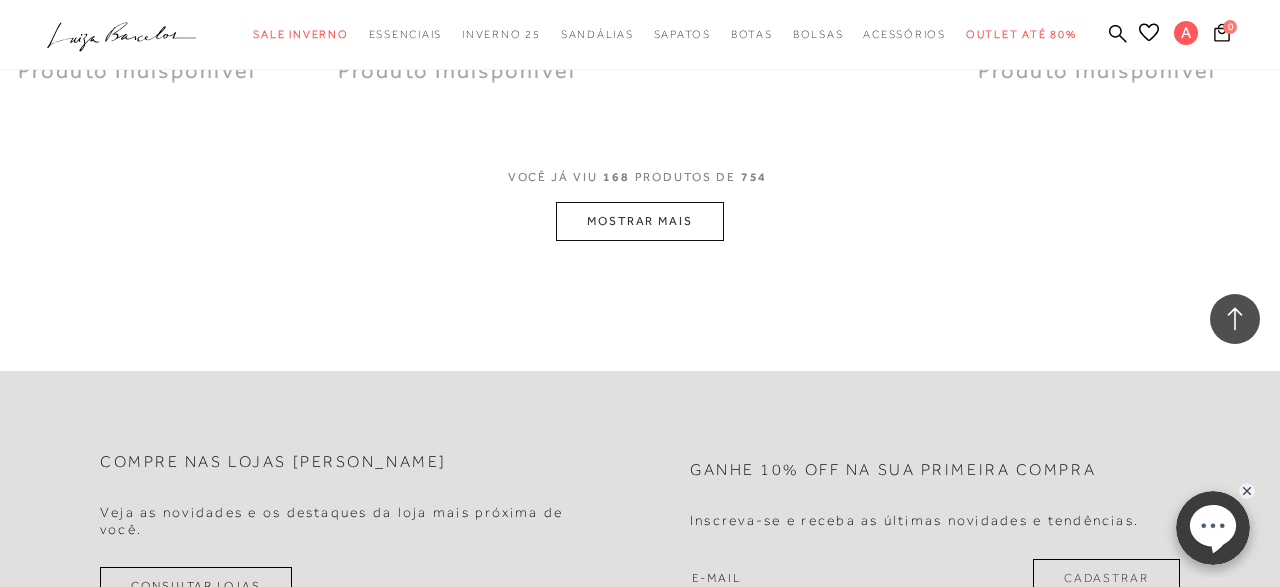 click on "MOSTRAR MAIS" at bounding box center [640, 221] 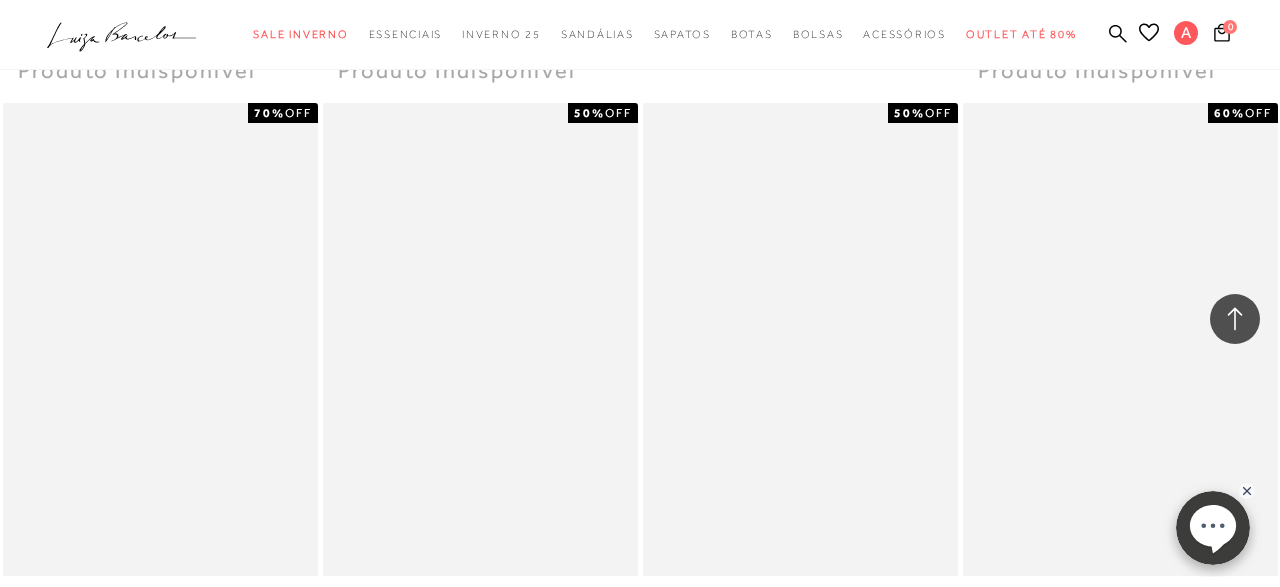 type 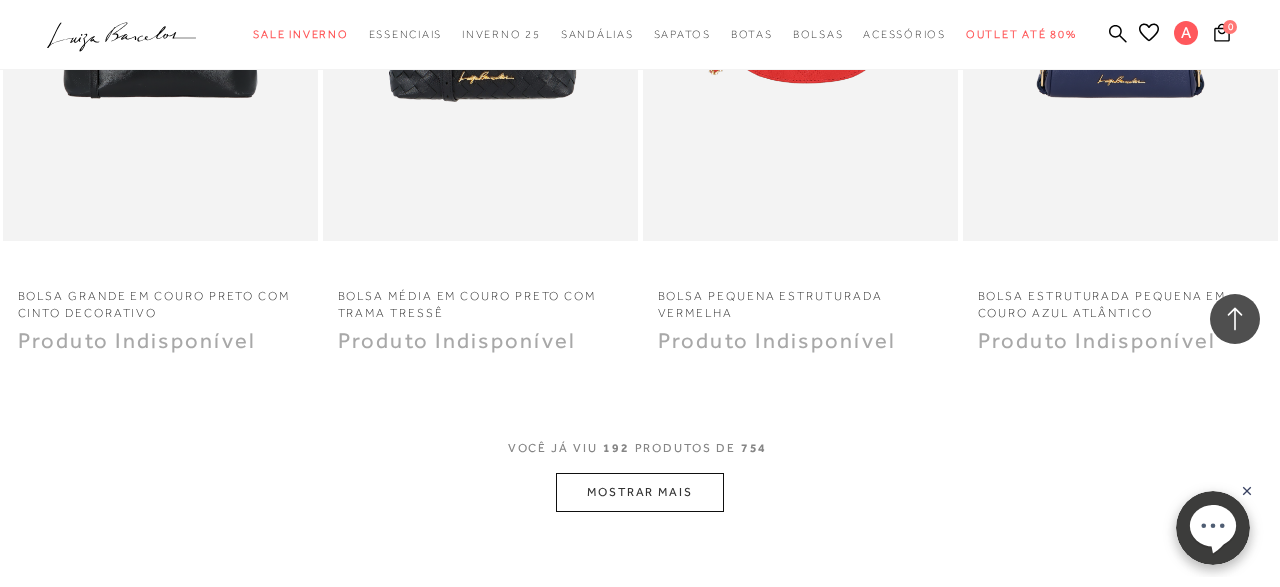 scroll, scrollTop: 29842, scrollLeft: 0, axis: vertical 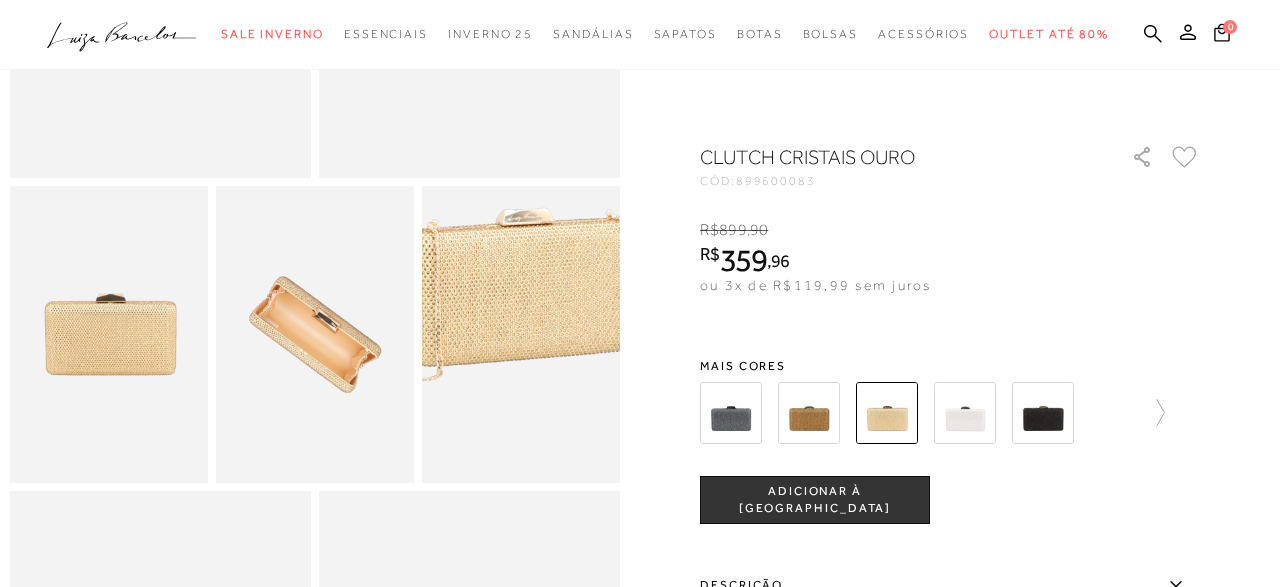 click at bounding box center (525, 294) 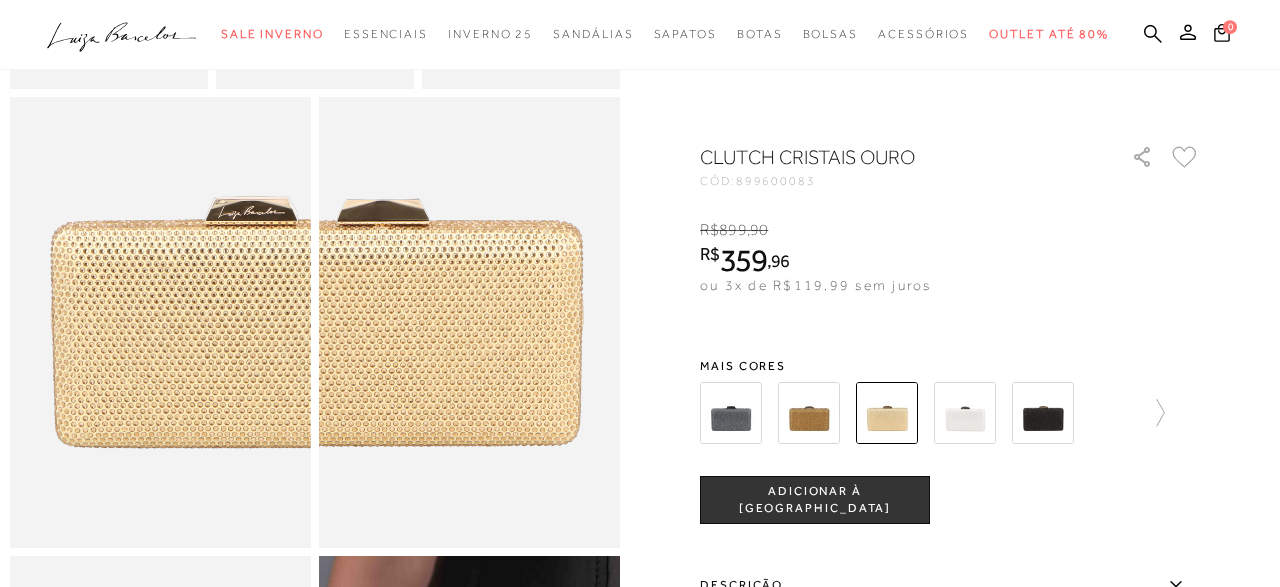 scroll, scrollTop: 572, scrollLeft: 0, axis: vertical 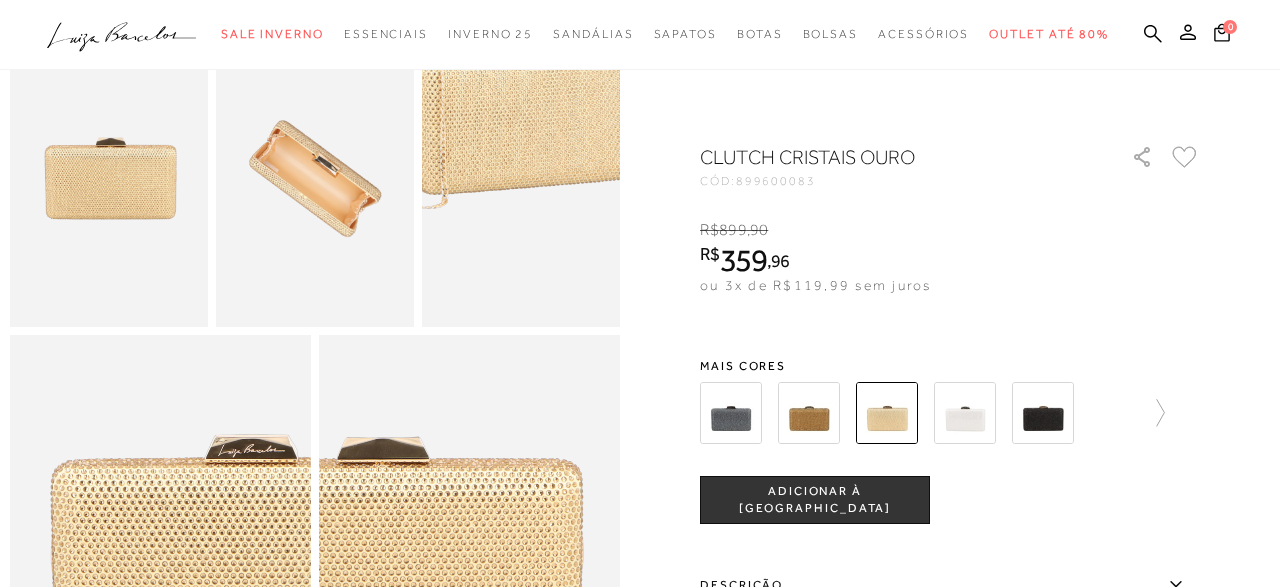 click at bounding box center (530, 122) 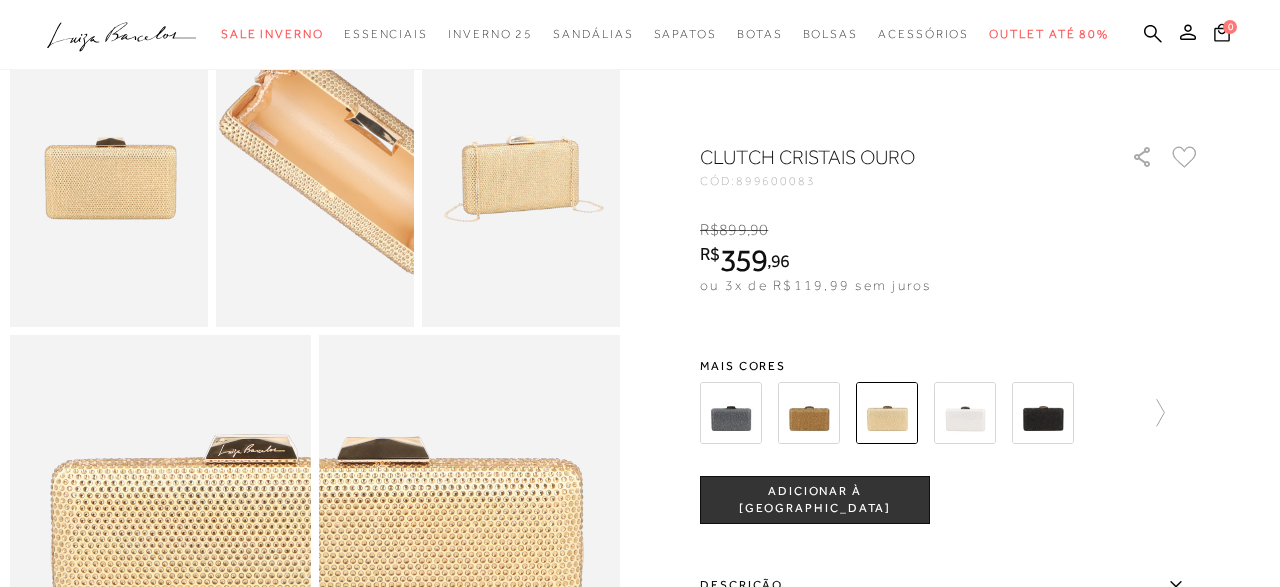 click at bounding box center (351, 157) 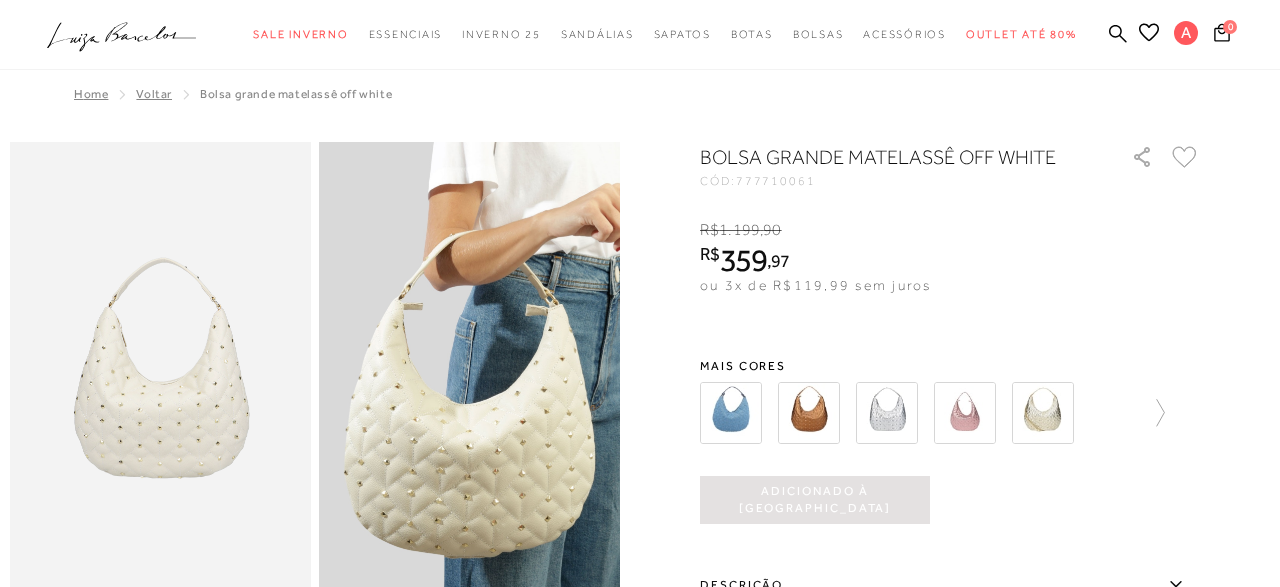 scroll, scrollTop: 0, scrollLeft: 0, axis: both 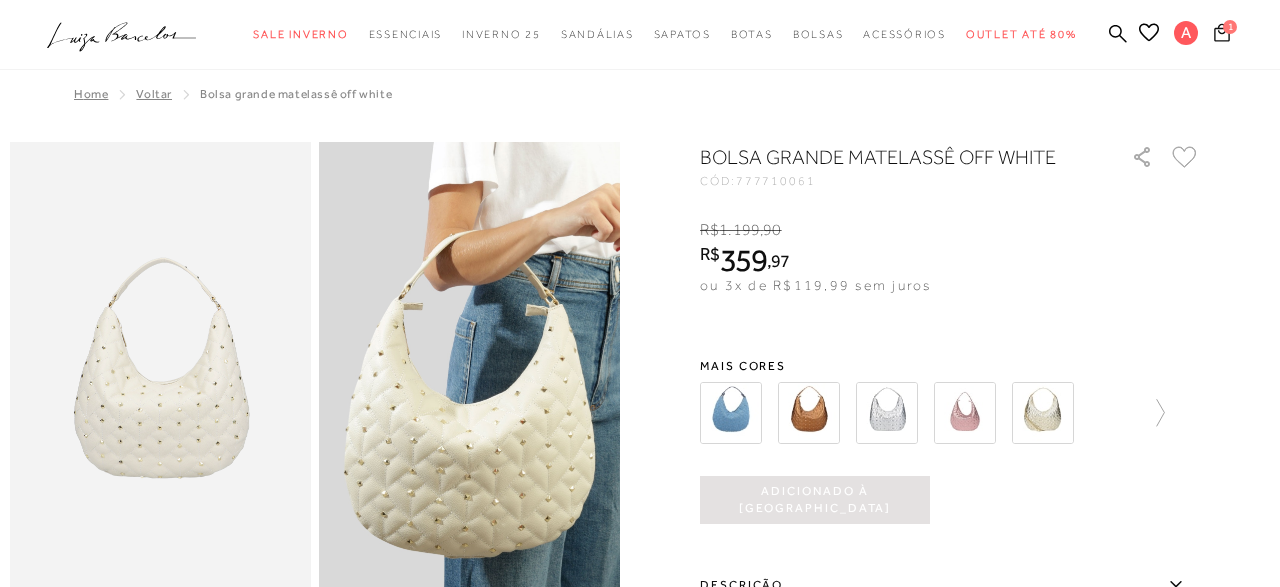 click on "1" at bounding box center (1230, 27) 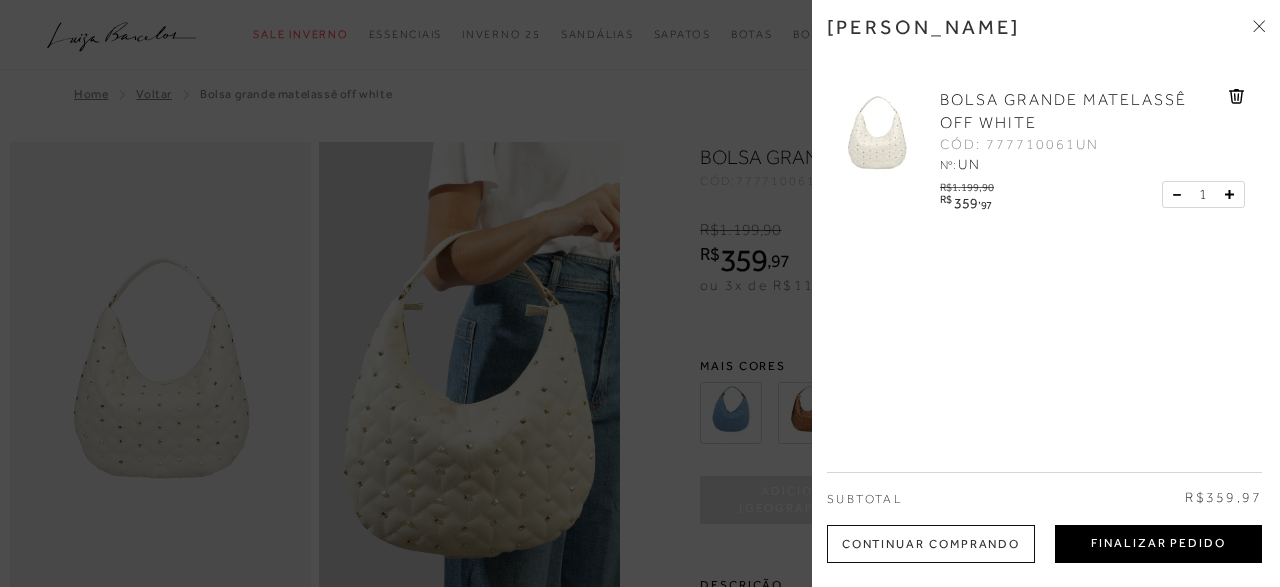 click on "Finalizar Pedido" at bounding box center (1158, 544) 